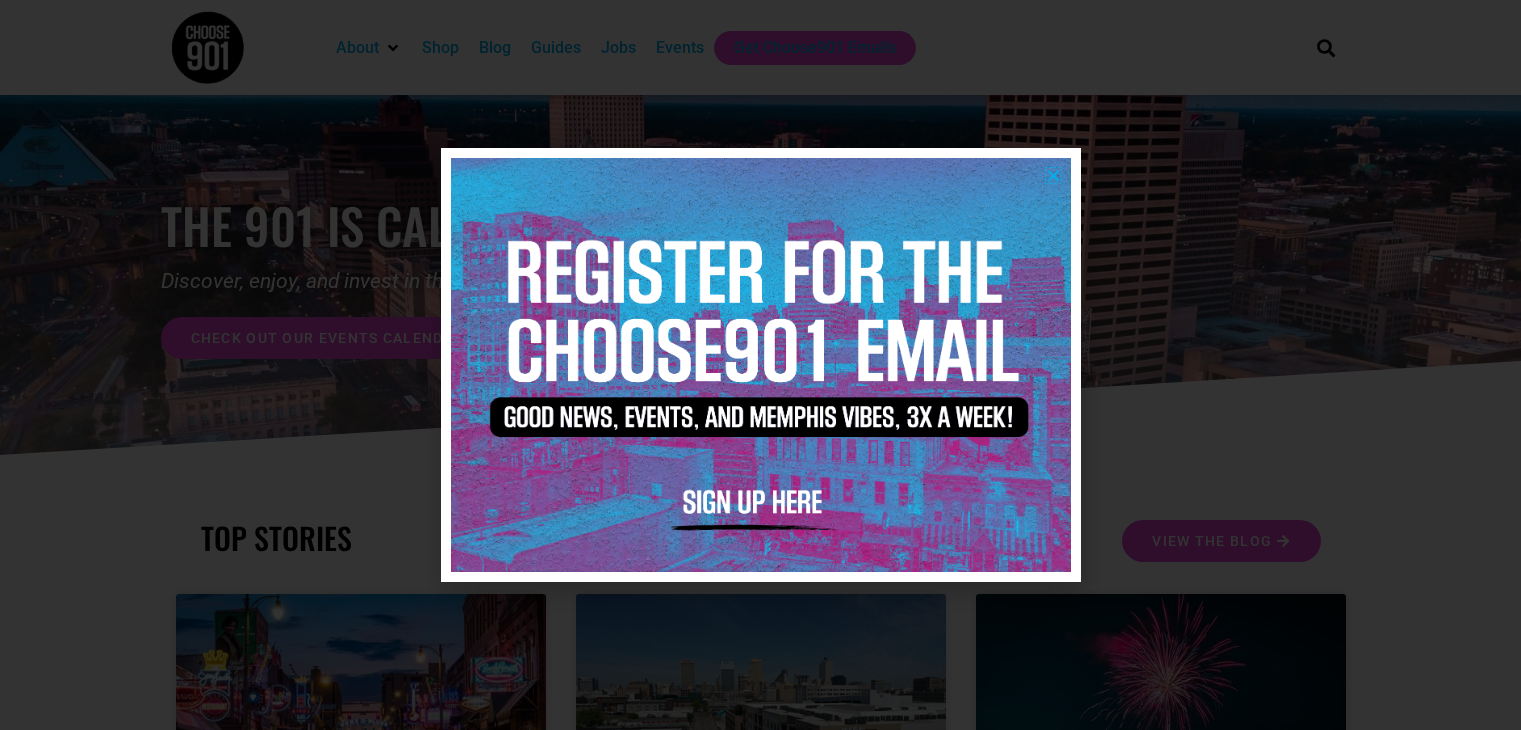 scroll, scrollTop: 0, scrollLeft: 0, axis: both 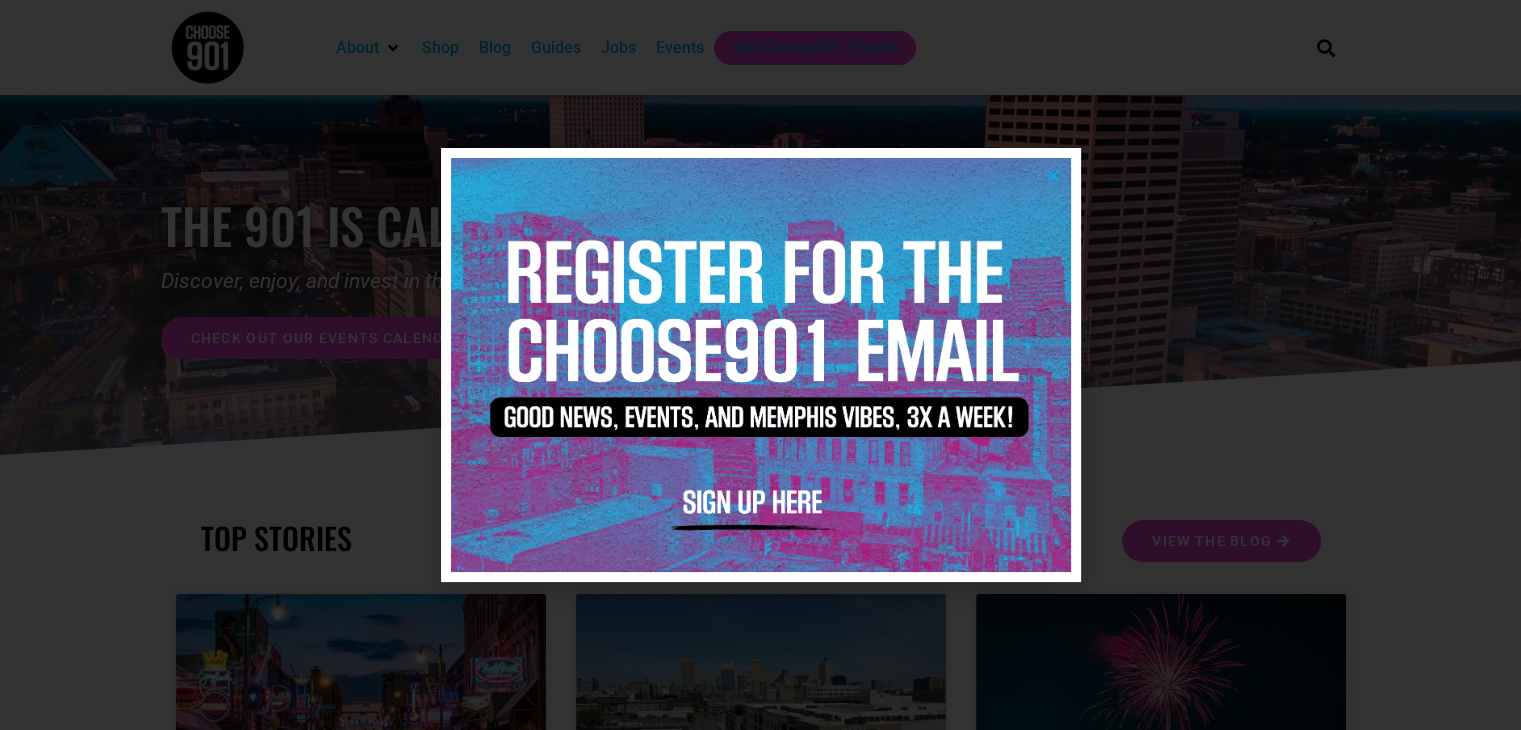 click at bounding box center [1053, 175] 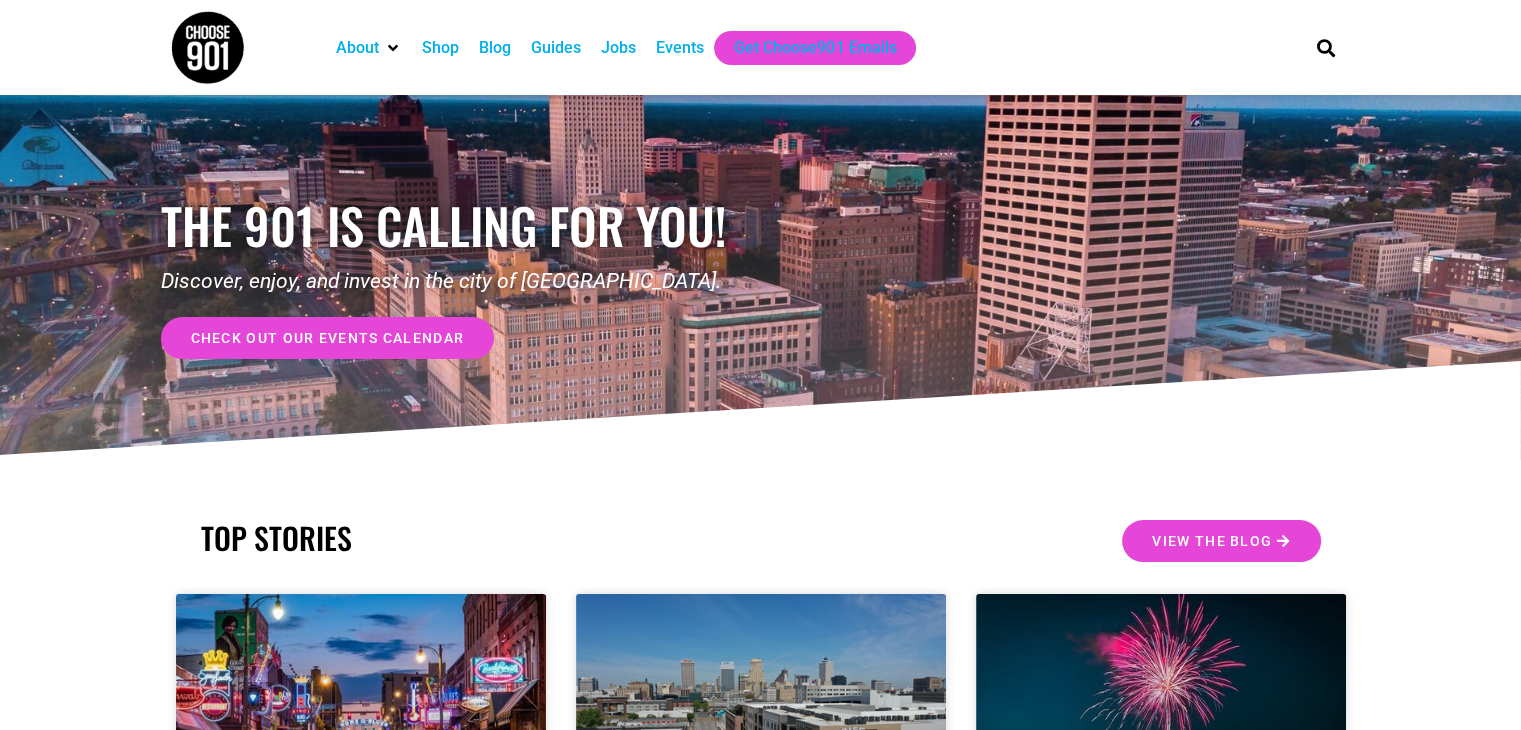 click on "Events" at bounding box center (680, 48) 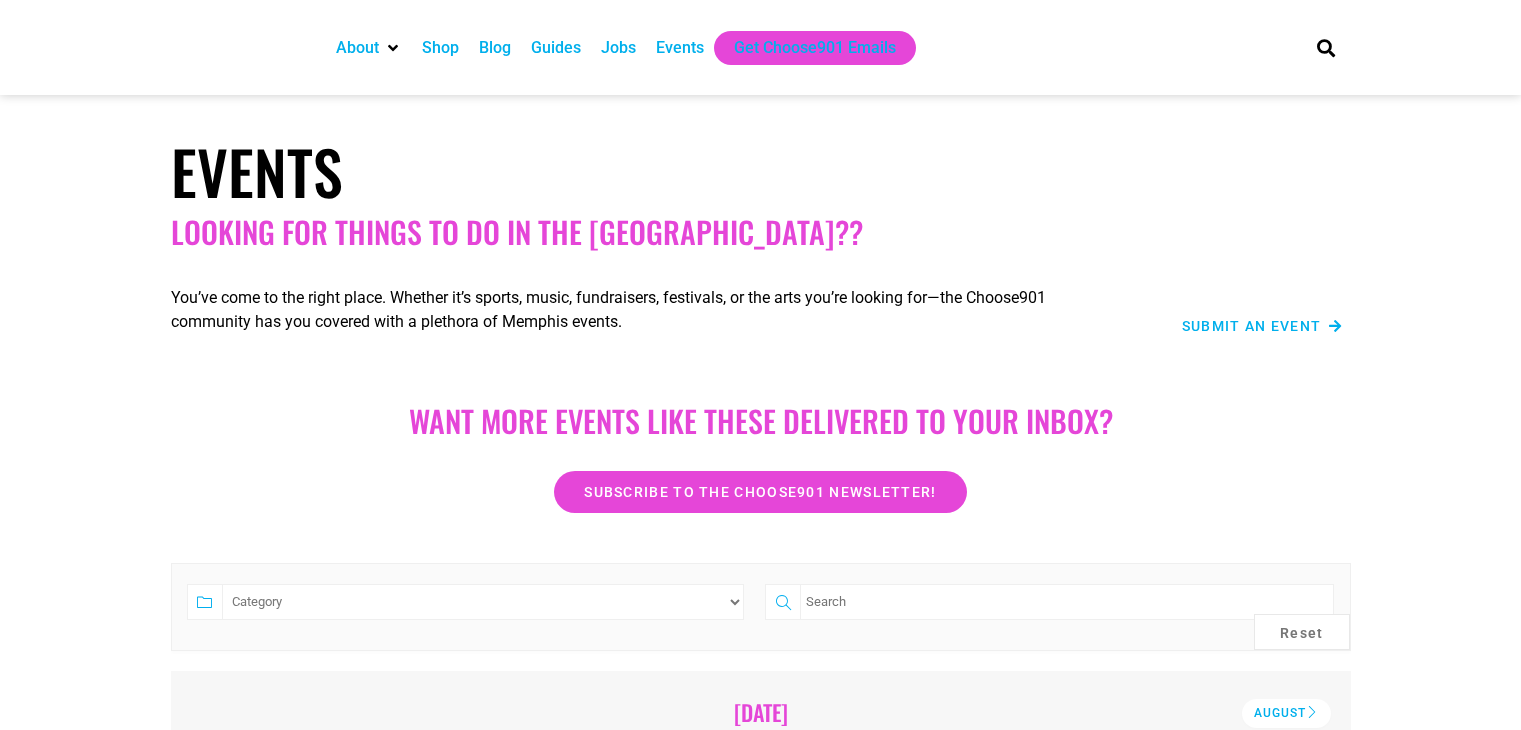 scroll, scrollTop: 0, scrollLeft: 0, axis: both 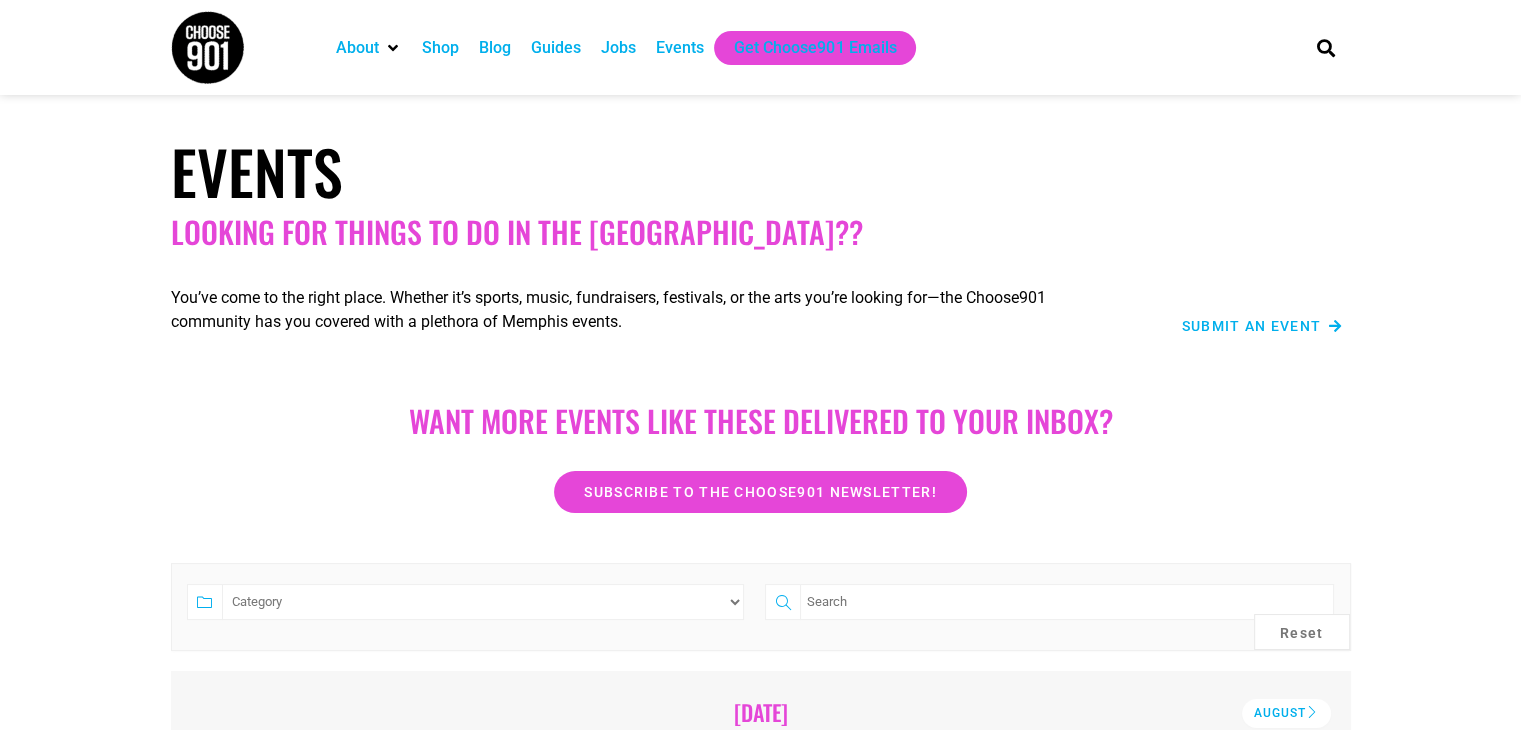 click on "Submit an Event" at bounding box center [1252, 326] 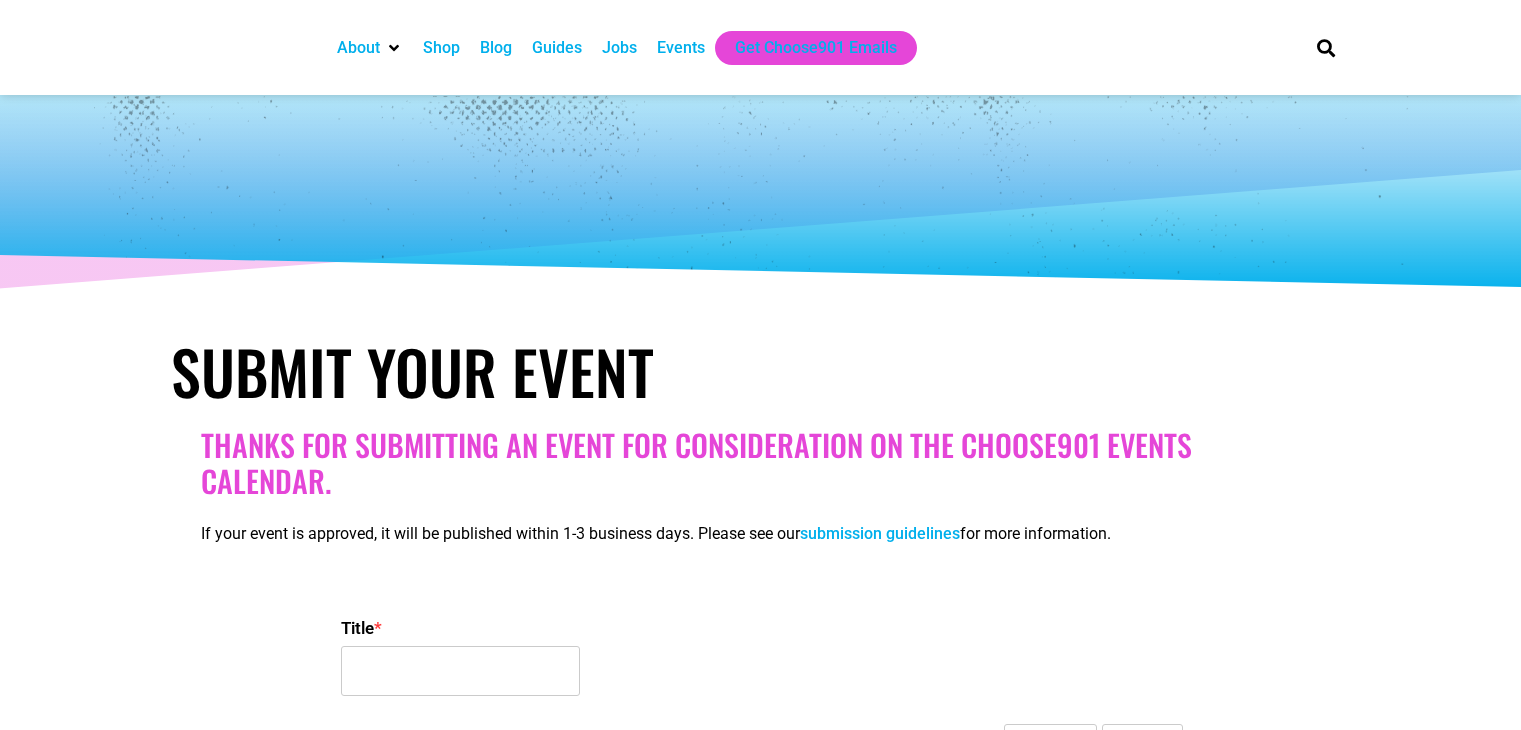 select 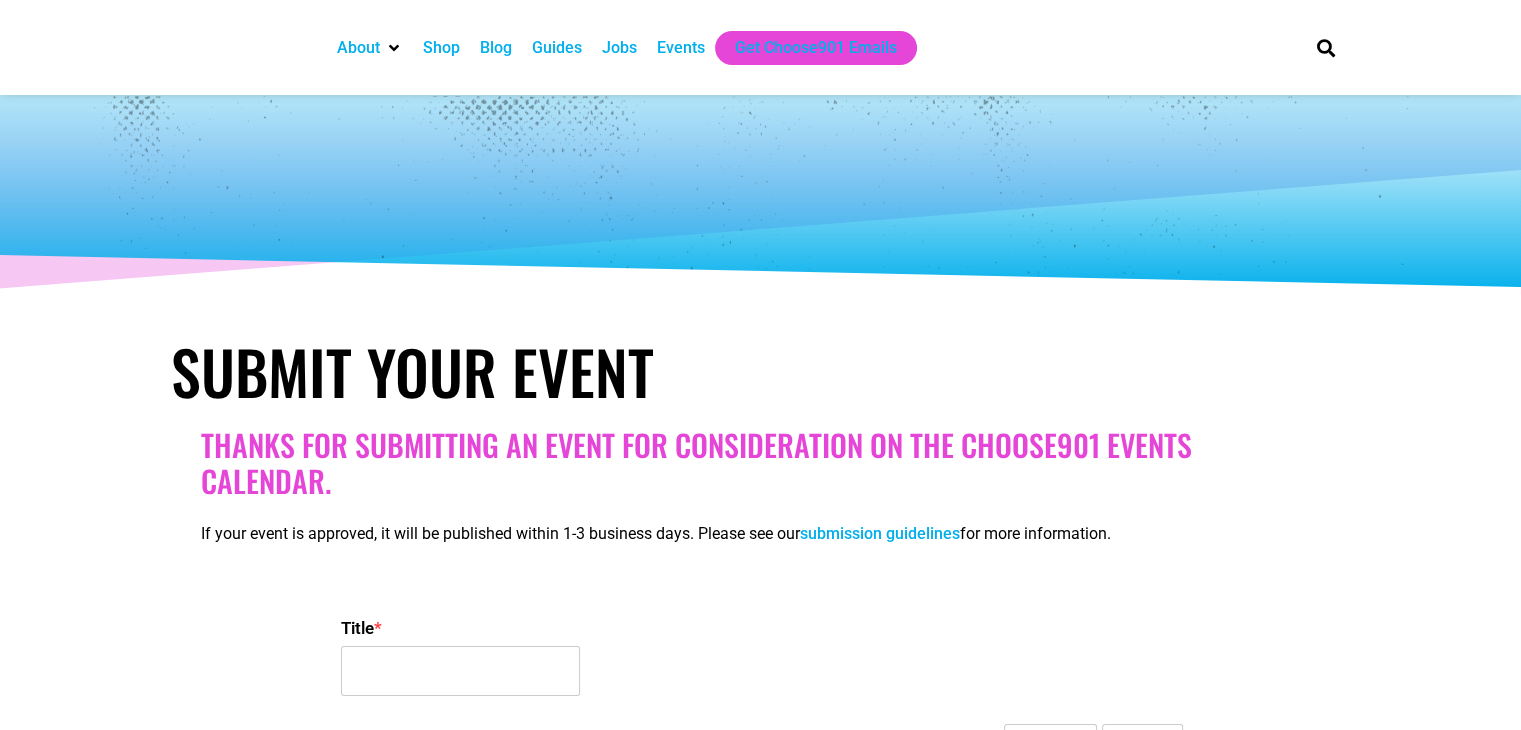 scroll, scrollTop: 0, scrollLeft: 0, axis: both 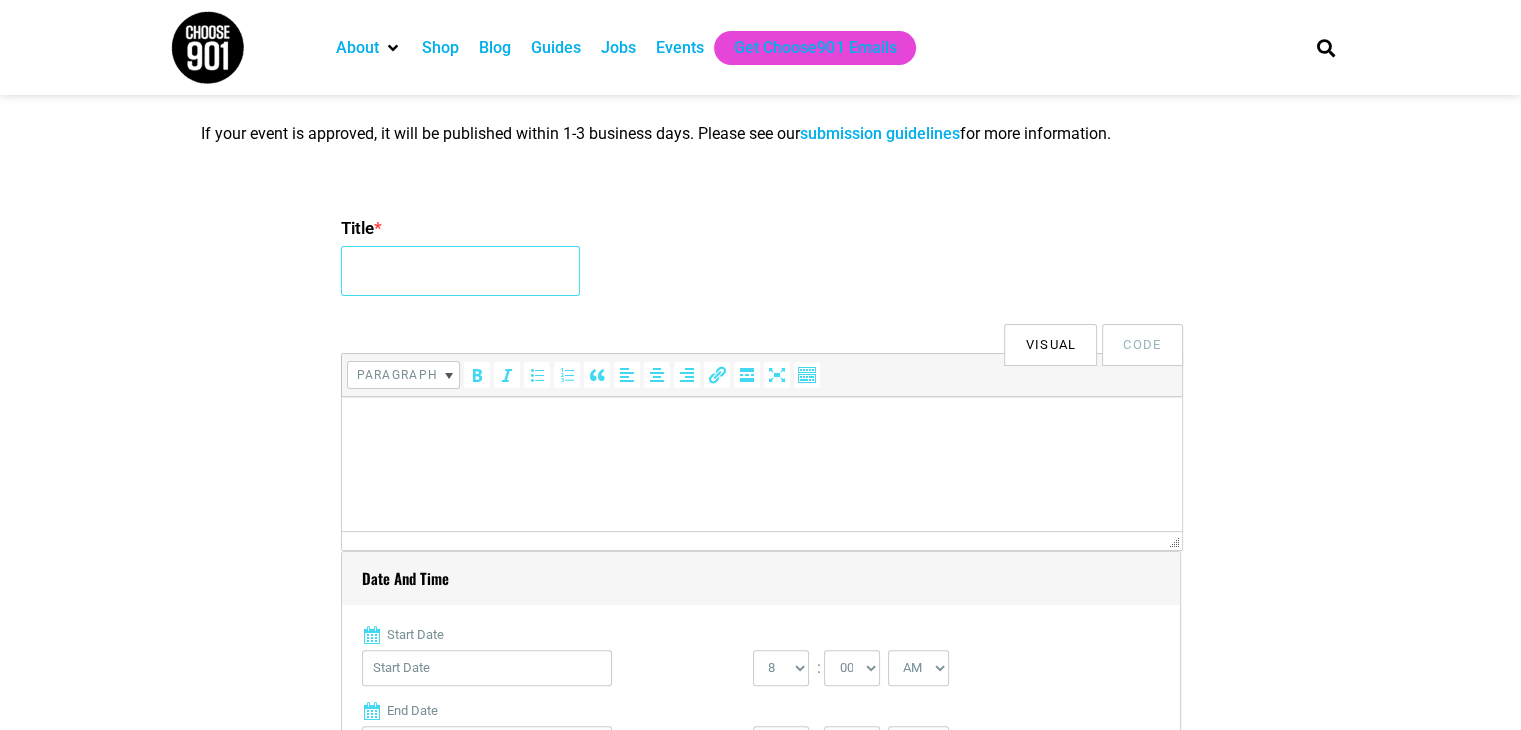 click on "Title  *" at bounding box center (460, 271) 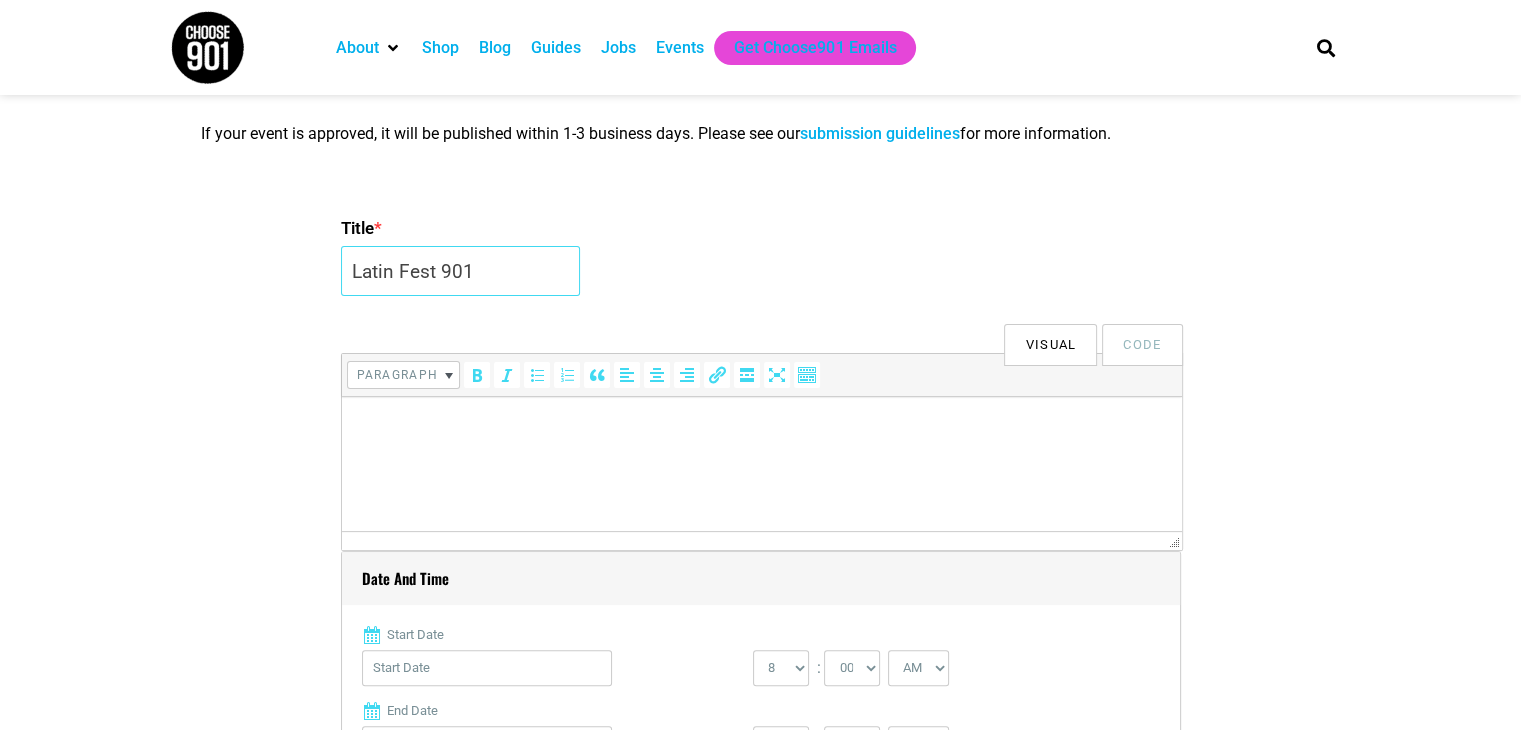 type on "Latin Fest 901" 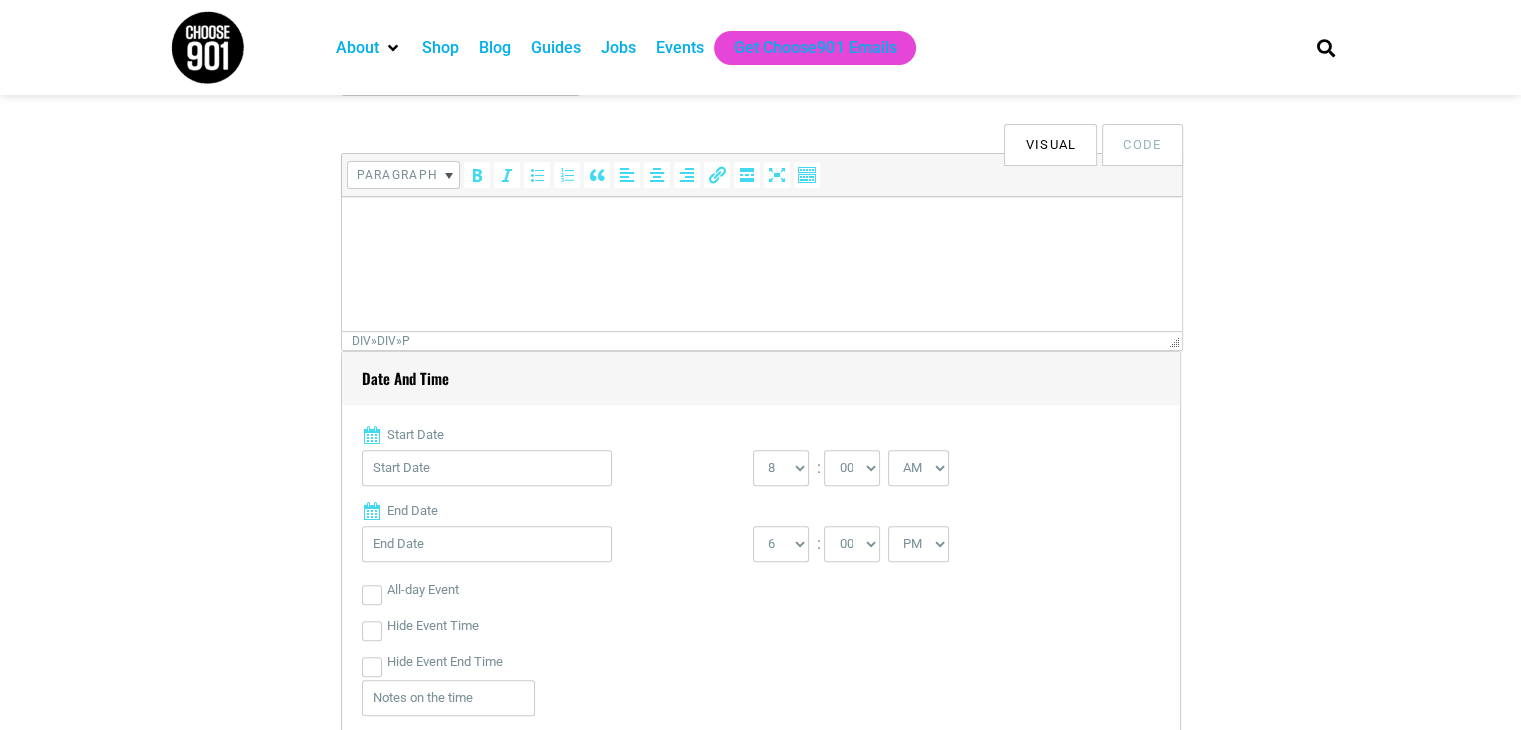 scroll, scrollTop: 18, scrollLeft: 0, axis: vertical 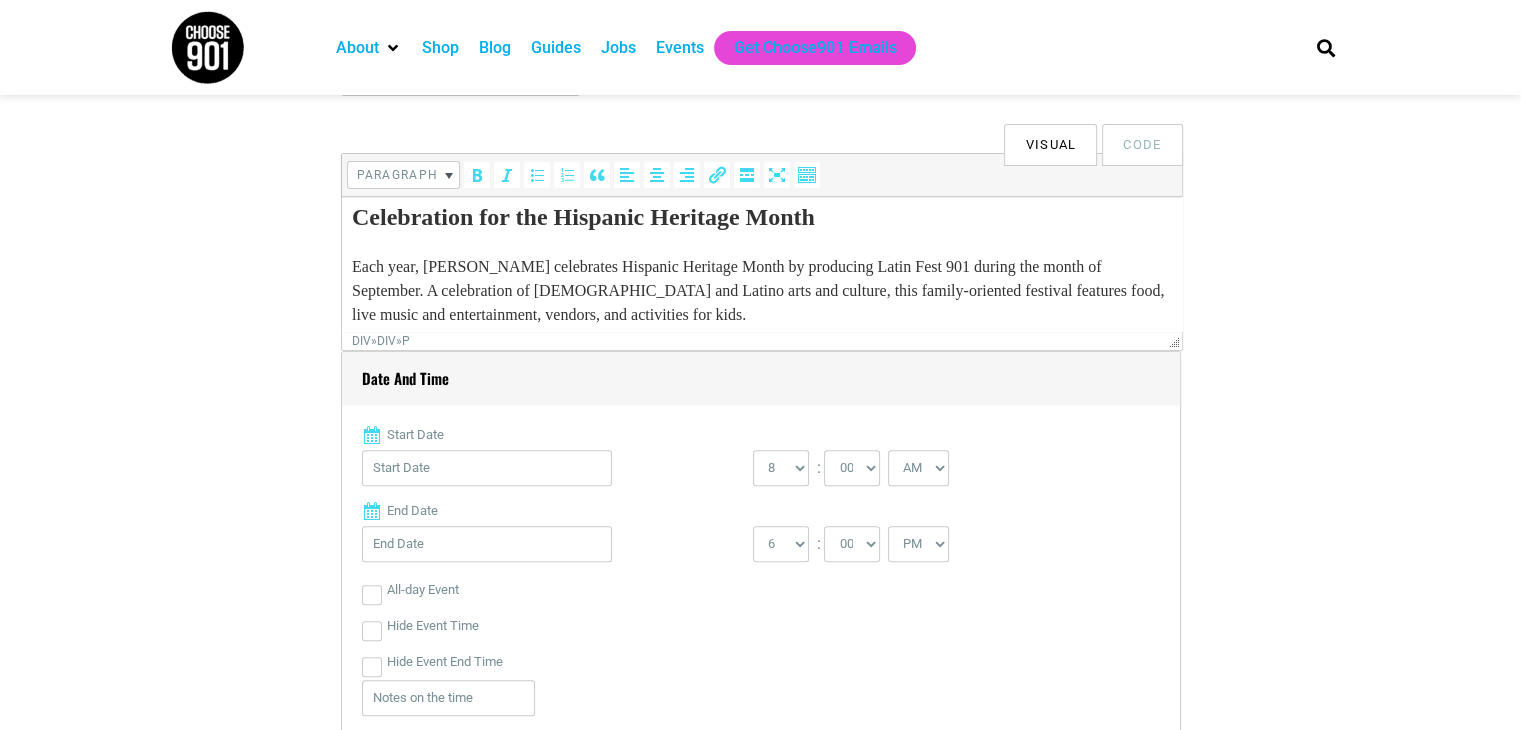 click on "Each year, [PERSON_NAME] celebrates Hispanic Heritage Month by producing Latin Fest 901 during the month of September. A celebration of [DEMOGRAPHIC_DATA] and Latino arts and culture, this family-oriented festival features food, live music and entertainment, vendors, and activities for kids." at bounding box center (761, 291) 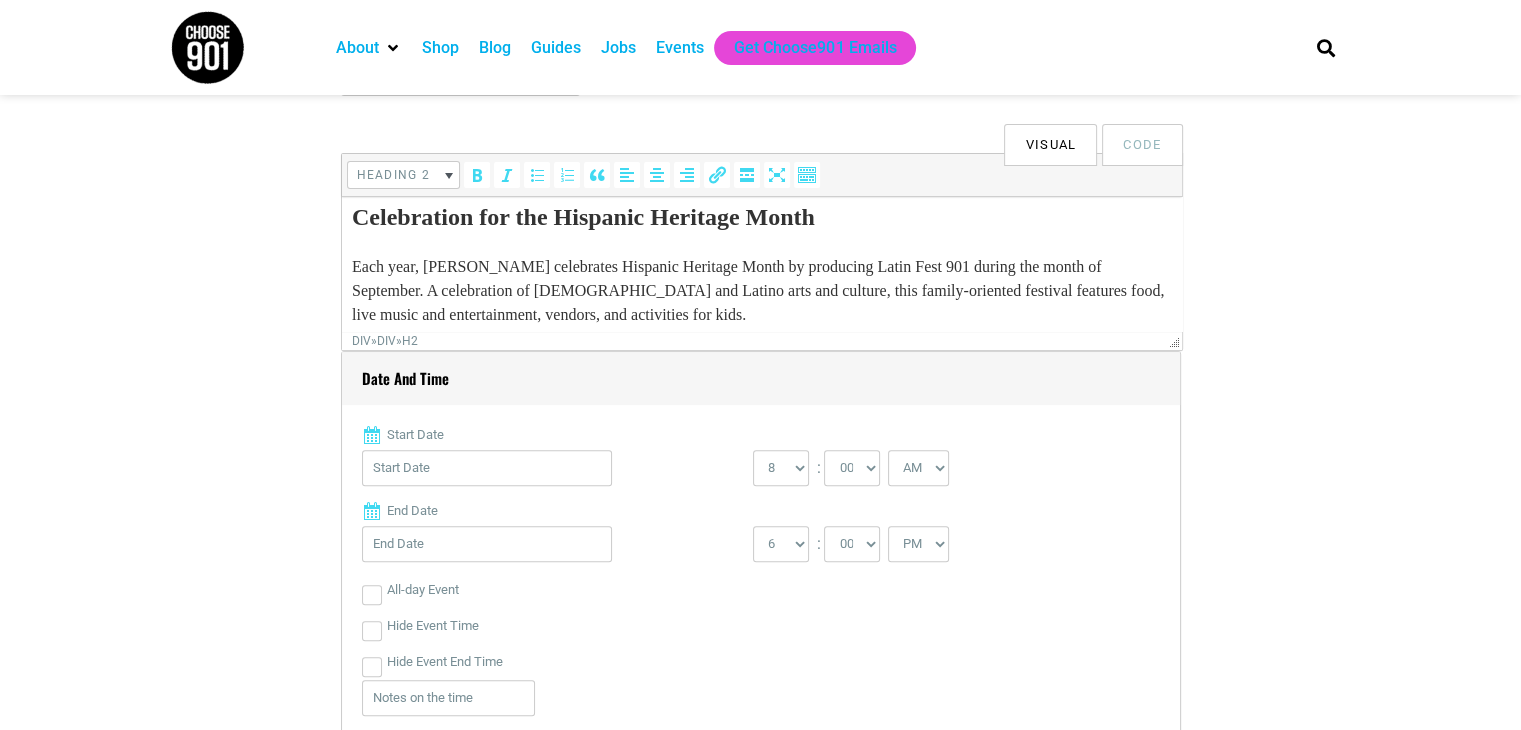 scroll, scrollTop: 0, scrollLeft: 0, axis: both 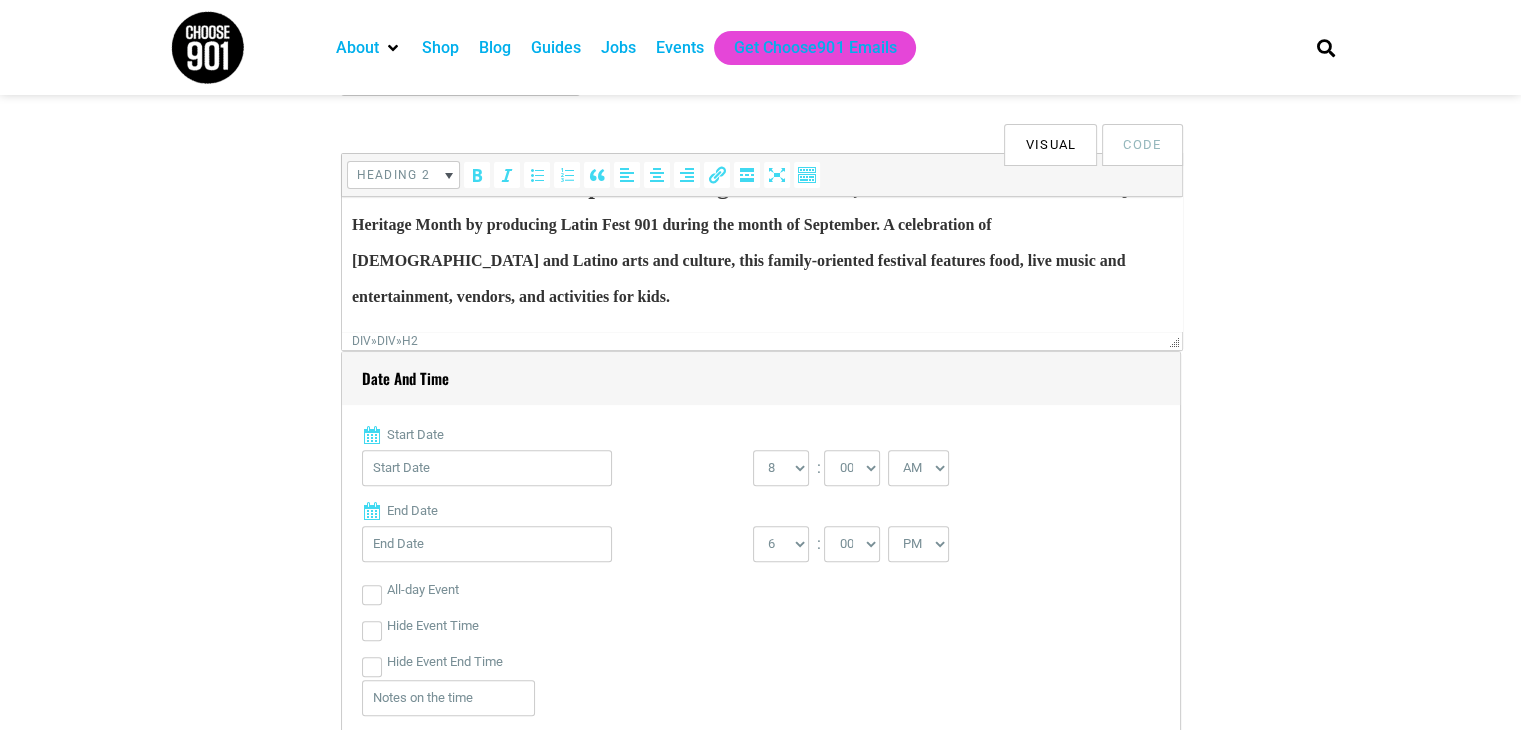 click on "Celebration for the Hispanic Heritage Month Each year, [PERSON_NAME] celebrates Hispanic Heritage Month by producing Latin Fest 901 during the month of September. A celebration of [DEMOGRAPHIC_DATA] and Latino arts and culture, this family-oriented festival features food, live music and entertainment, vendors, and activities for kids." at bounding box center [761, 240] 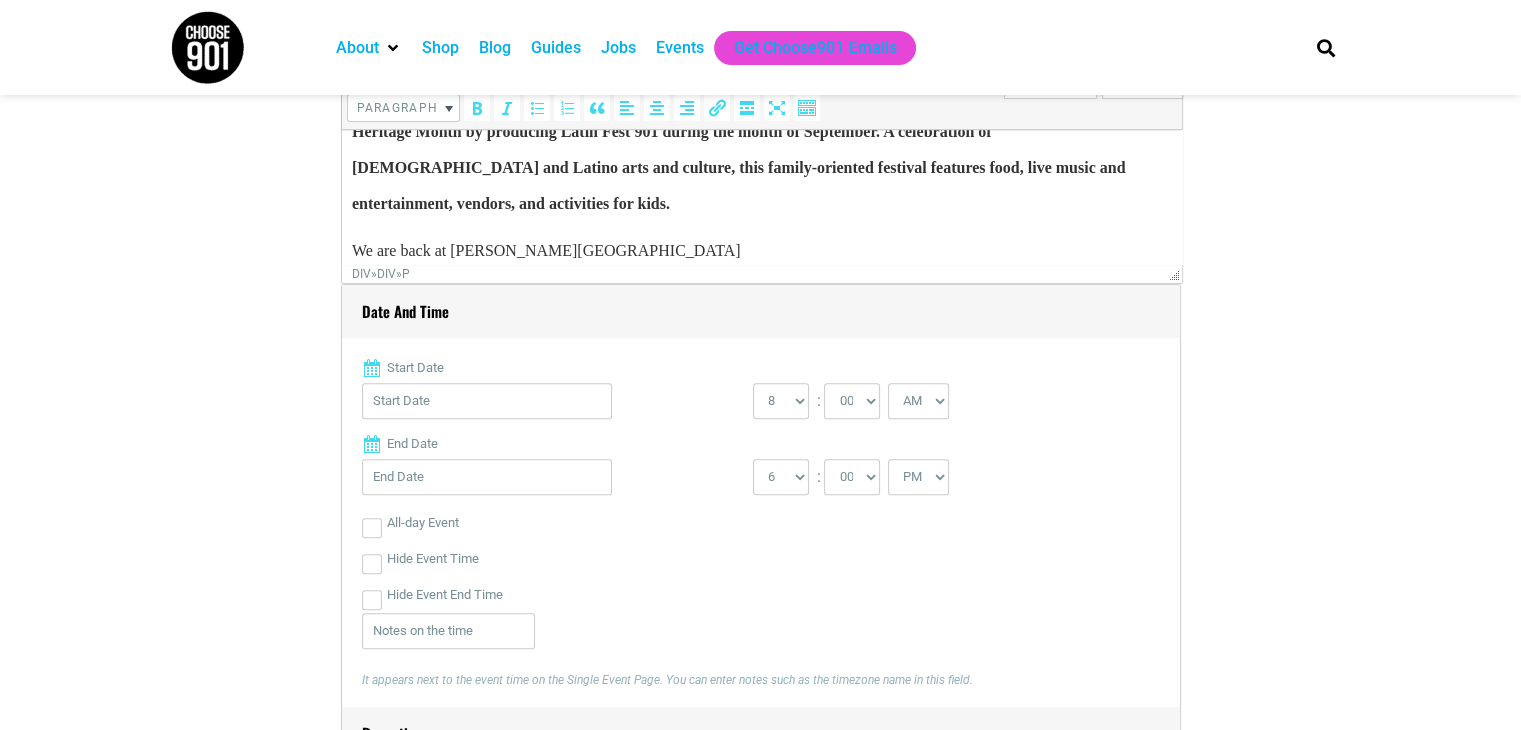scroll, scrollTop: 800, scrollLeft: 0, axis: vertical 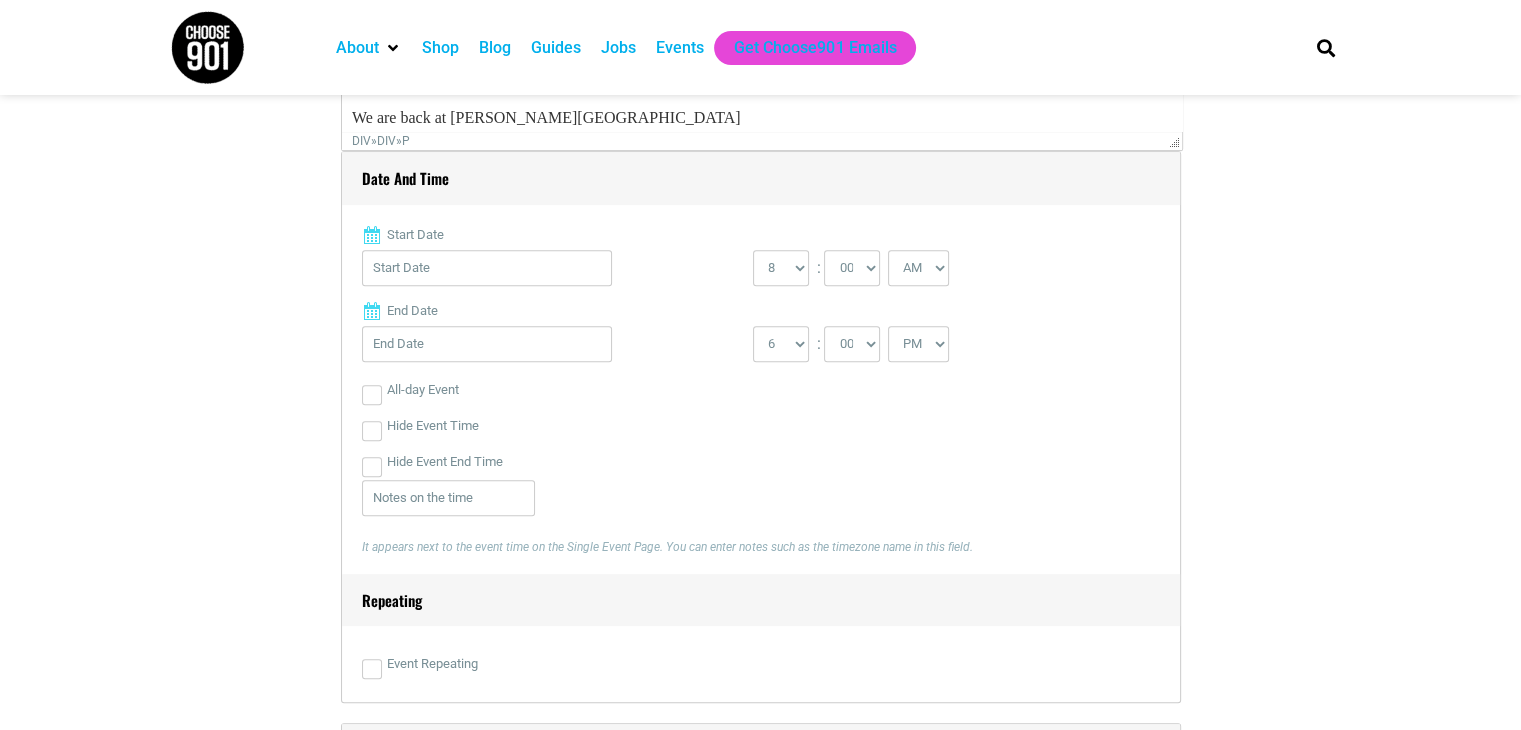 click at bounding box center [372, 235] 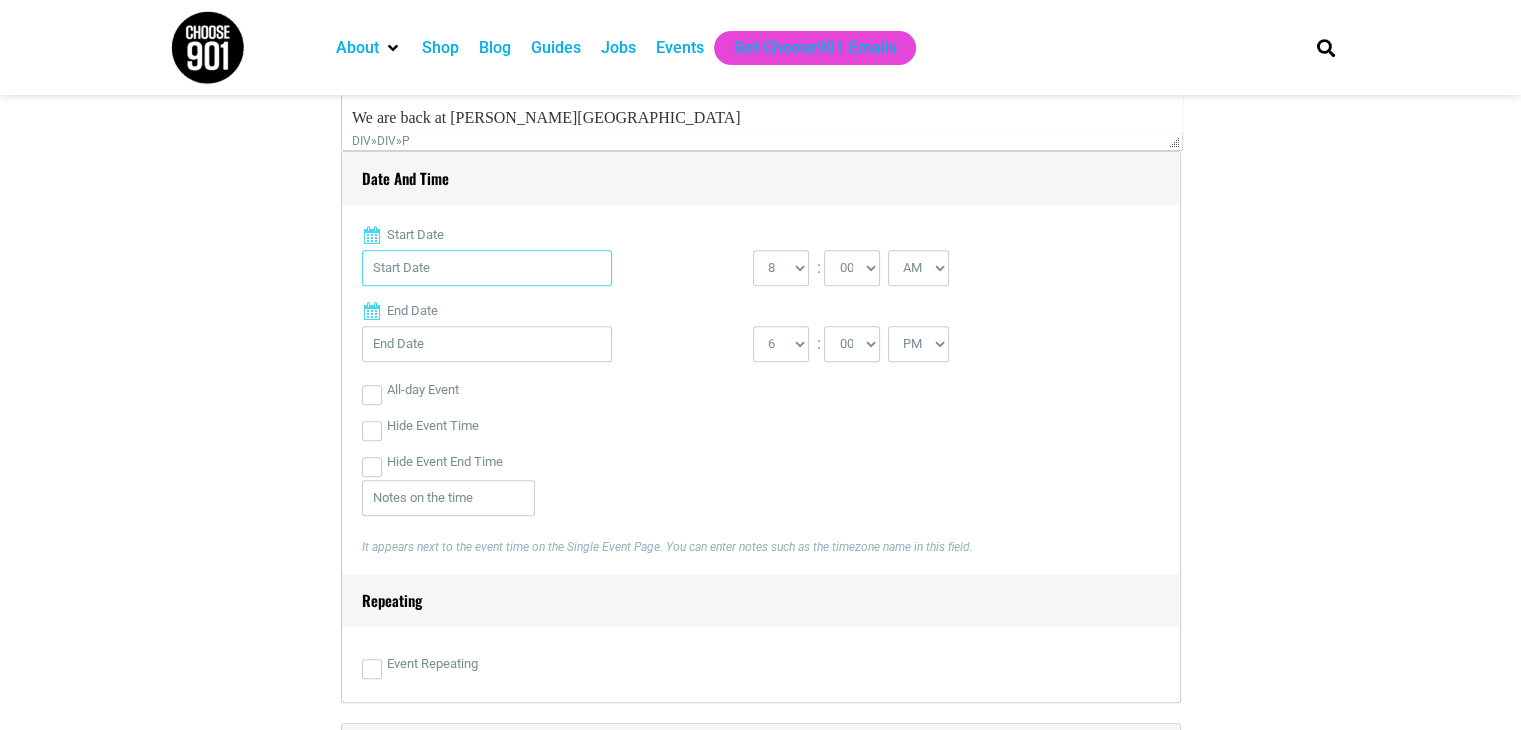 click on "Start Date" at bounding box center (487, 268) 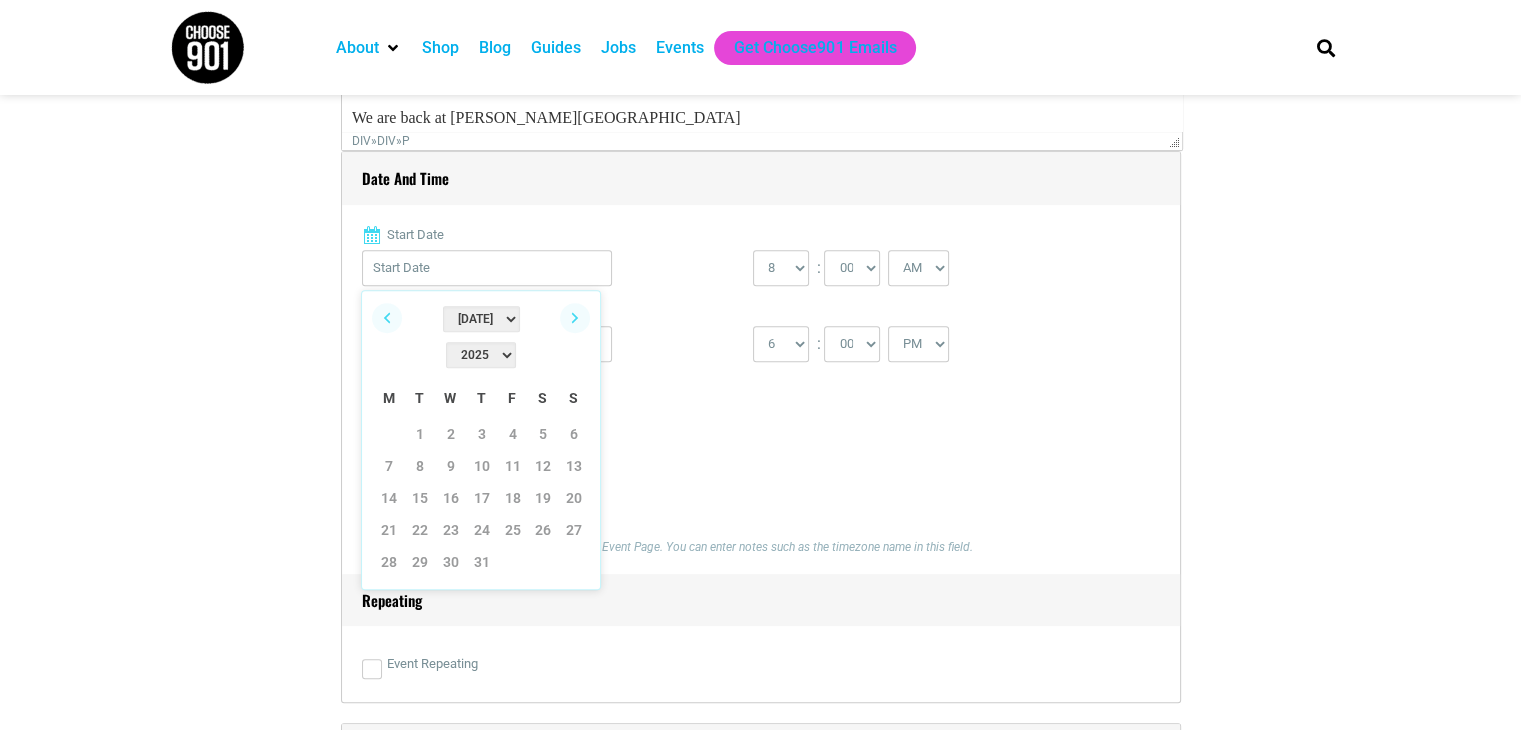 click on "Jan Feb Mar Apr May Jun [DATE] Aug Sep Oct Nov Dec" at bounding box center (481, 319) 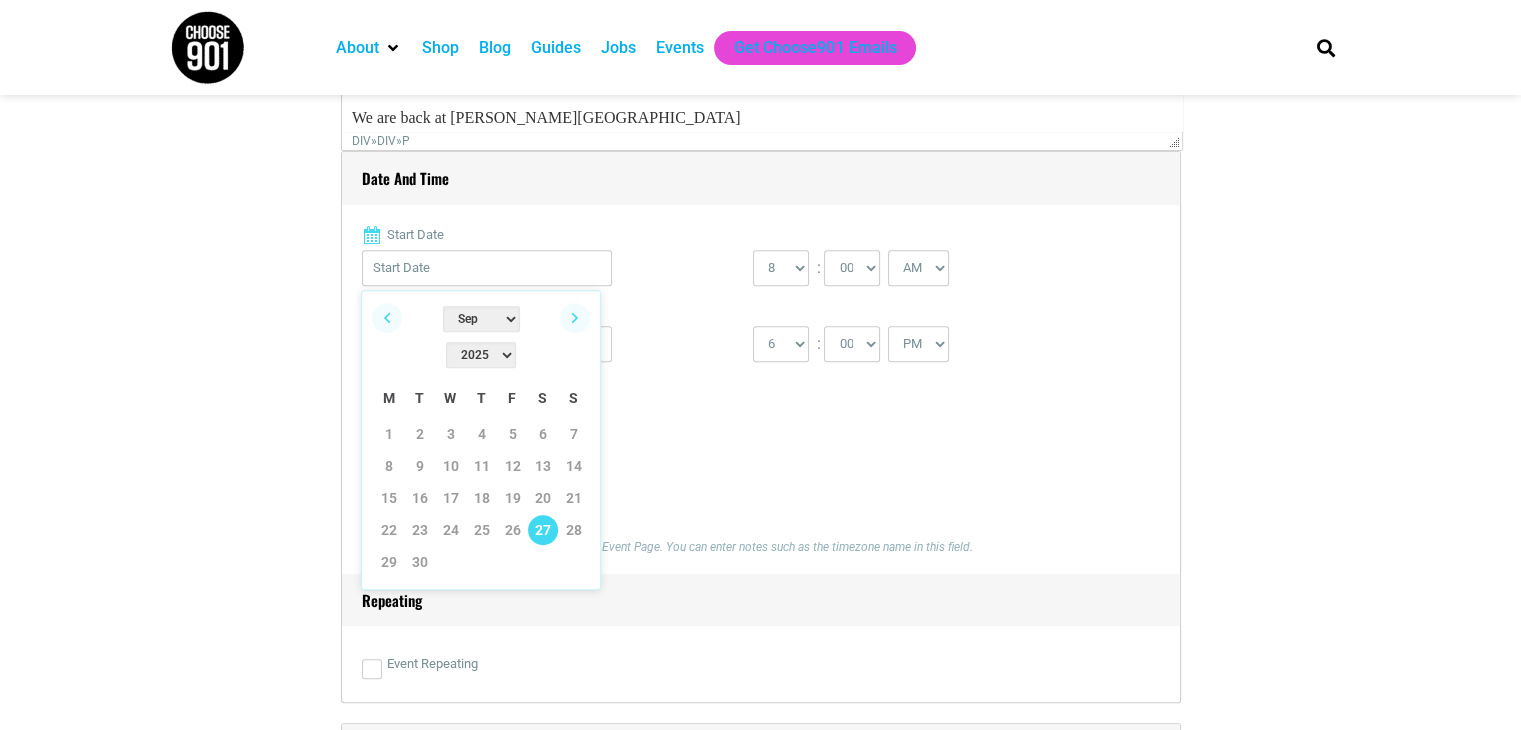 click on "27" at bounding box center (543, 530) 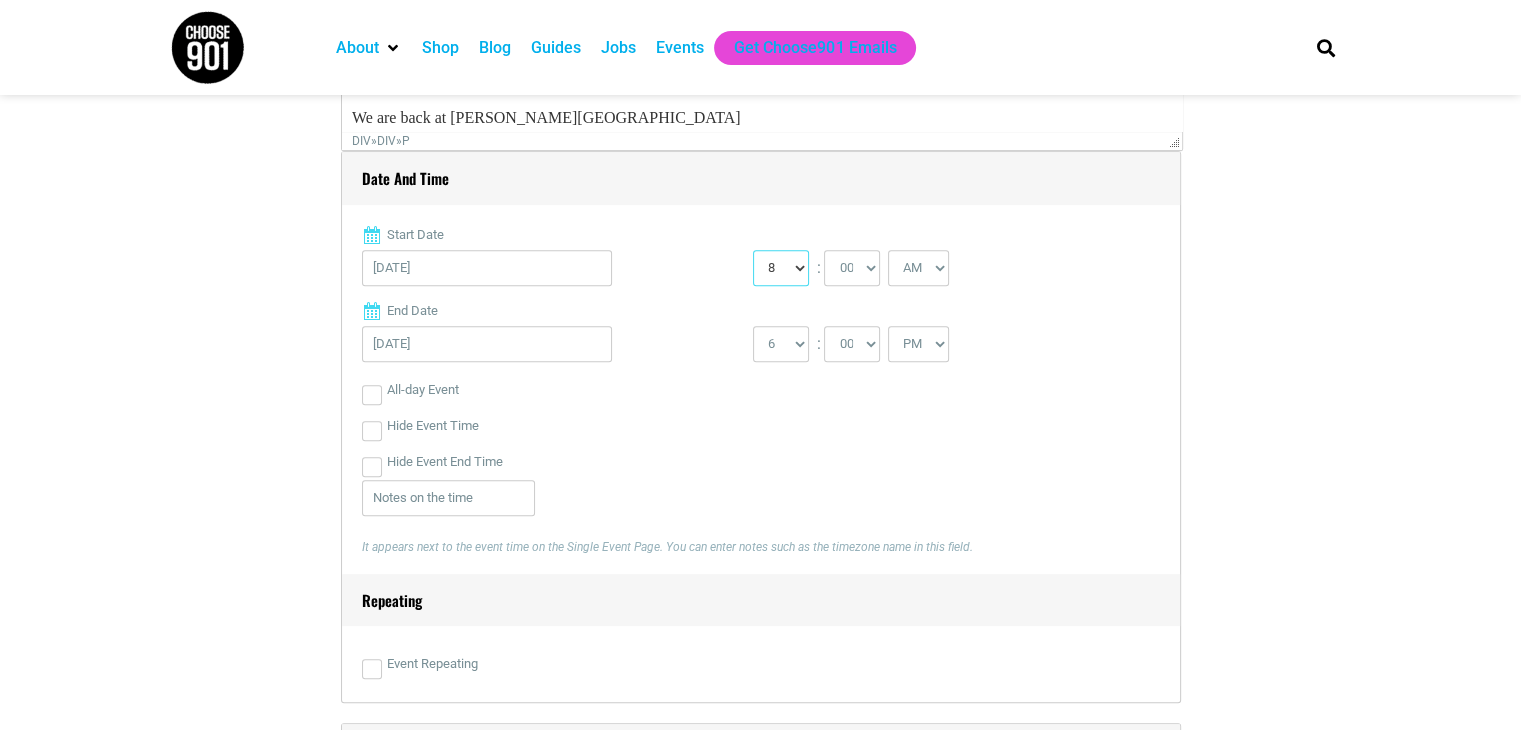click on "0
1
2
3
4
5
6
7
8
9
10
11
12" at bounding box center [781, 268] 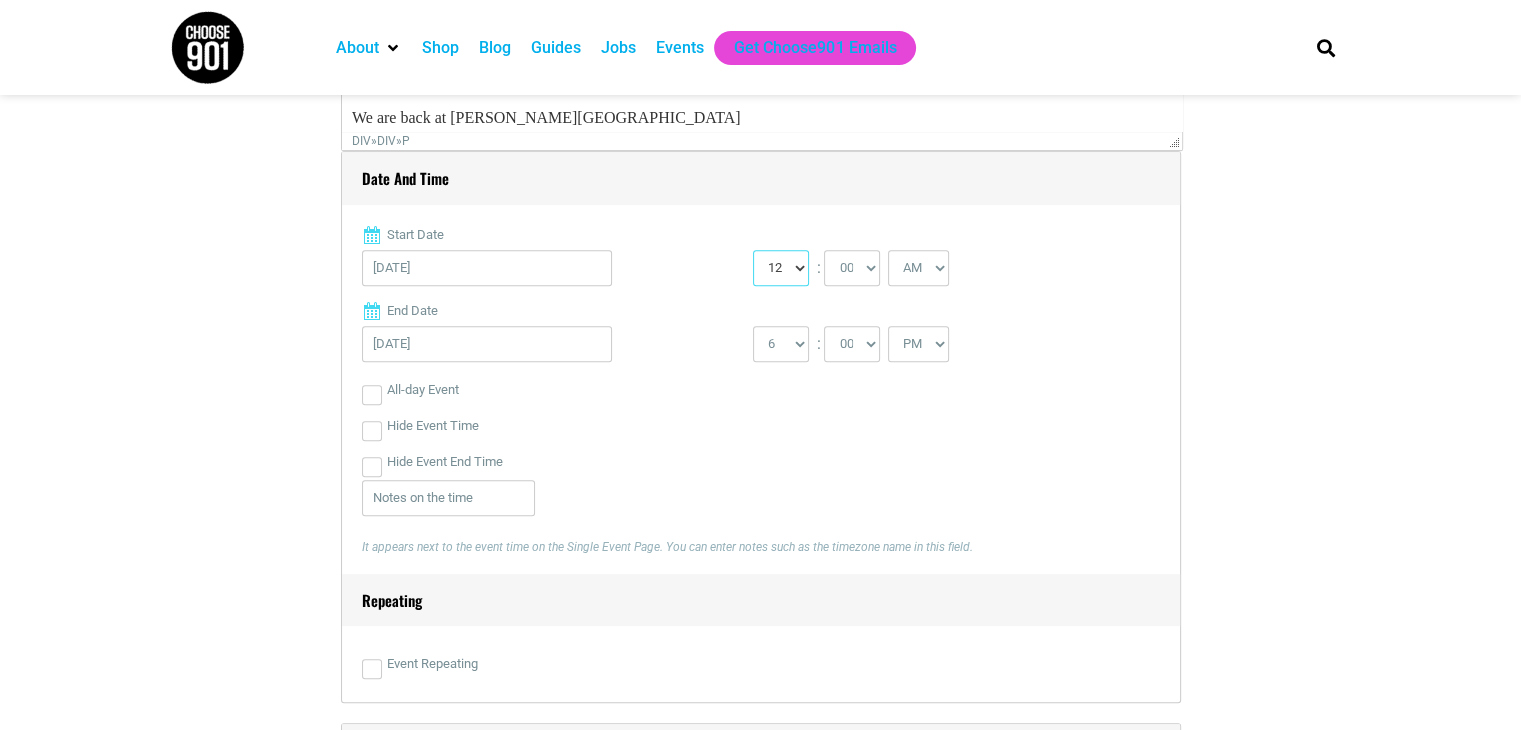 click on "0
1
2
3
4
5
6
7
8
9
10
11
12" at bounding box center (781, 268) 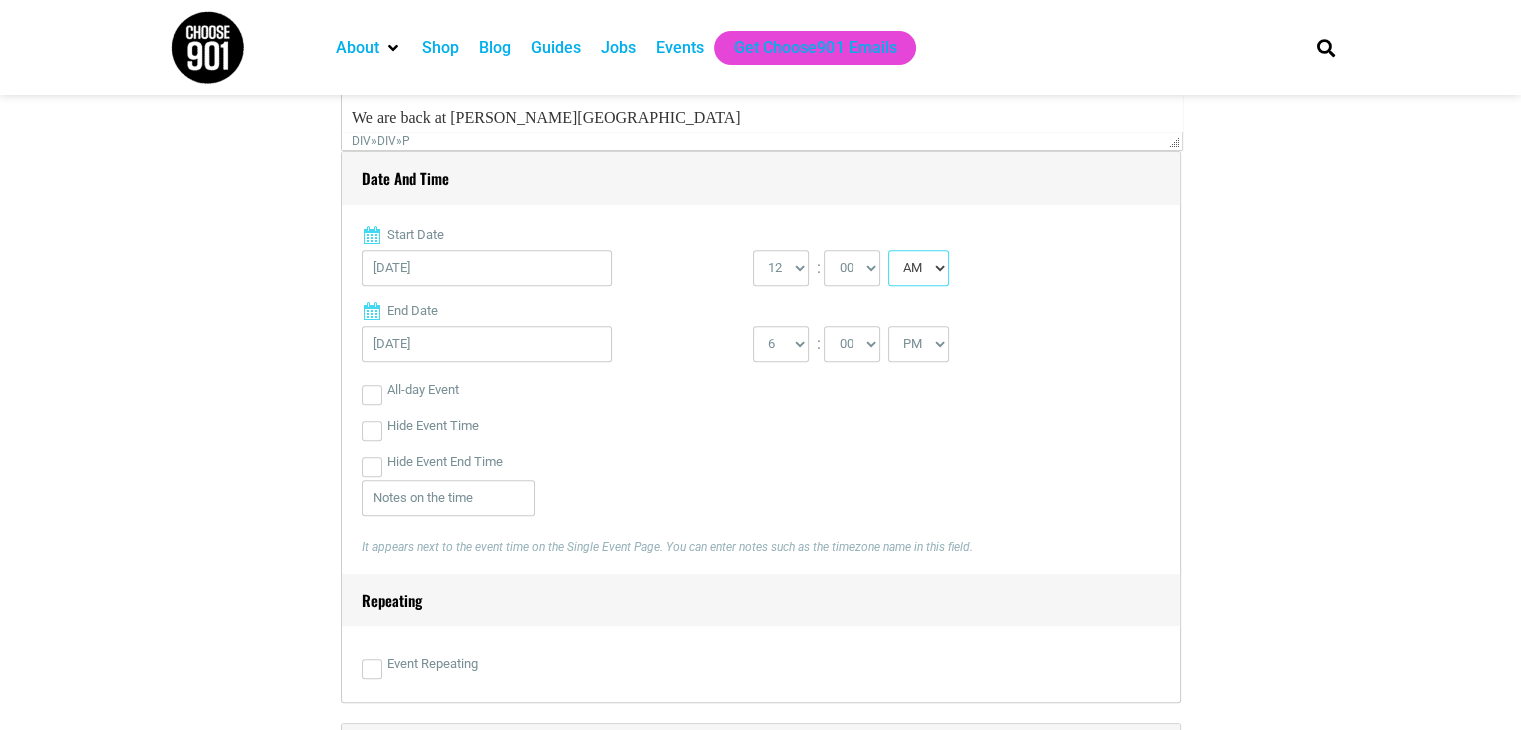 click on "AM
PM" at bounding box center [918, 268] 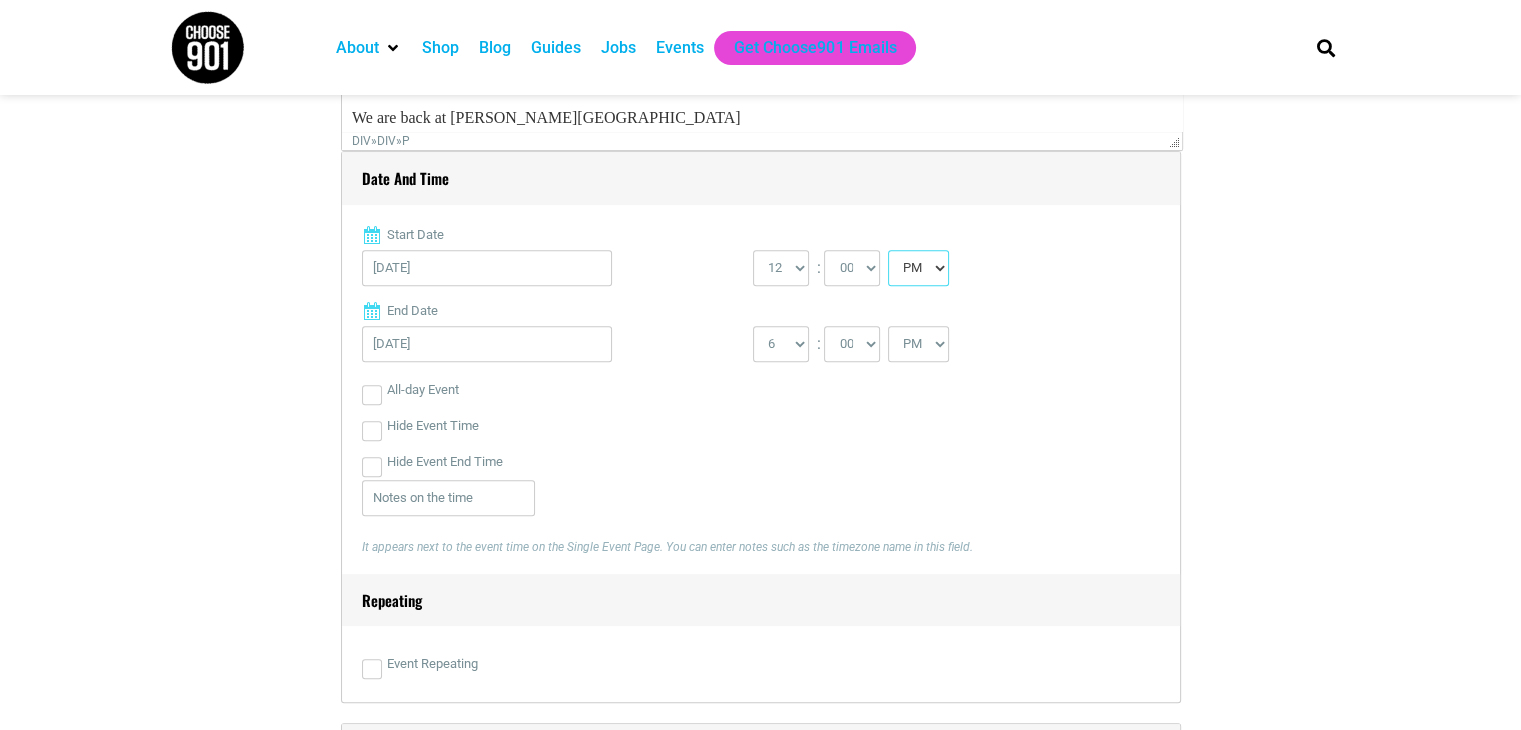 click on "AM
PM" at bounding box center [918, 268] 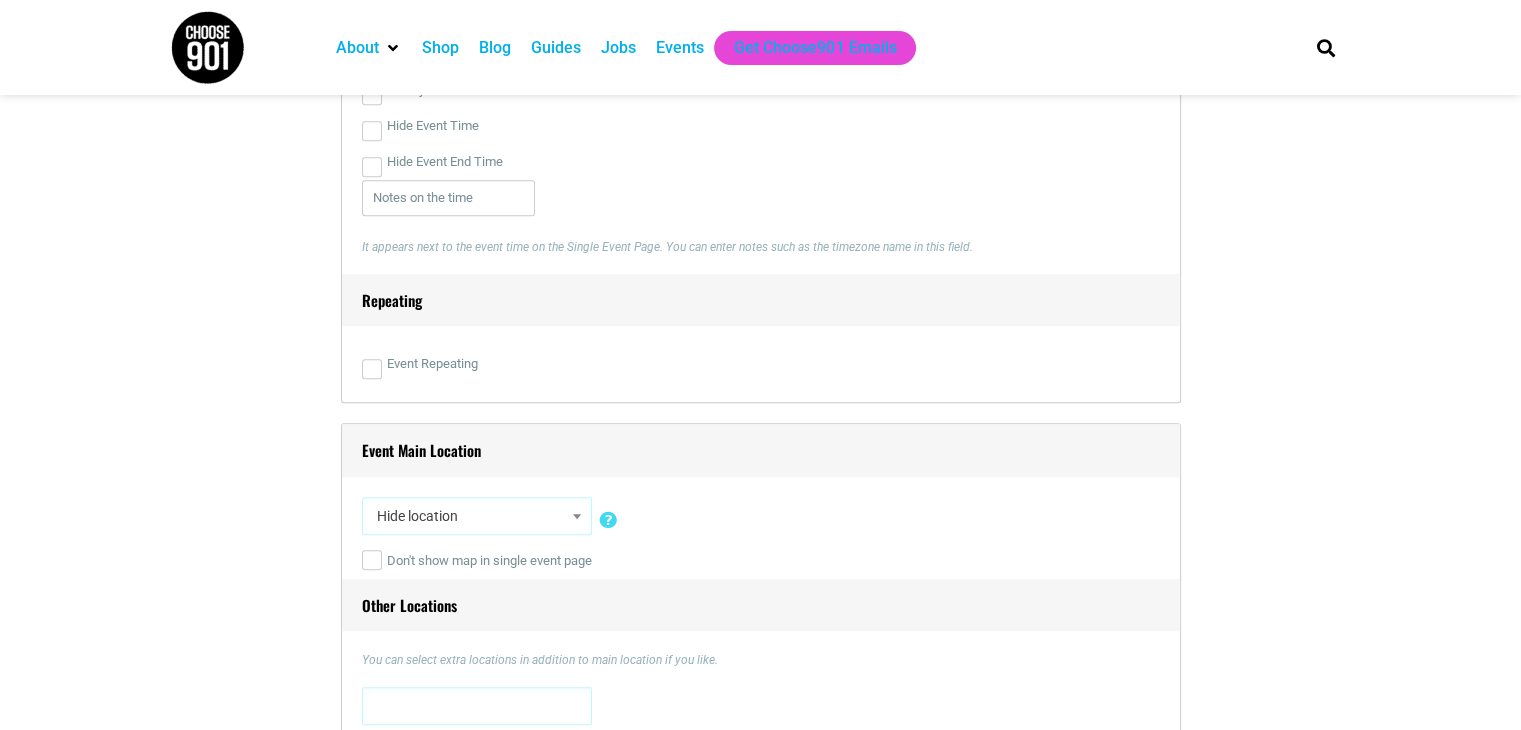 scroll, scrollTop: 1300, scrollLeft: 0, axis: vertical 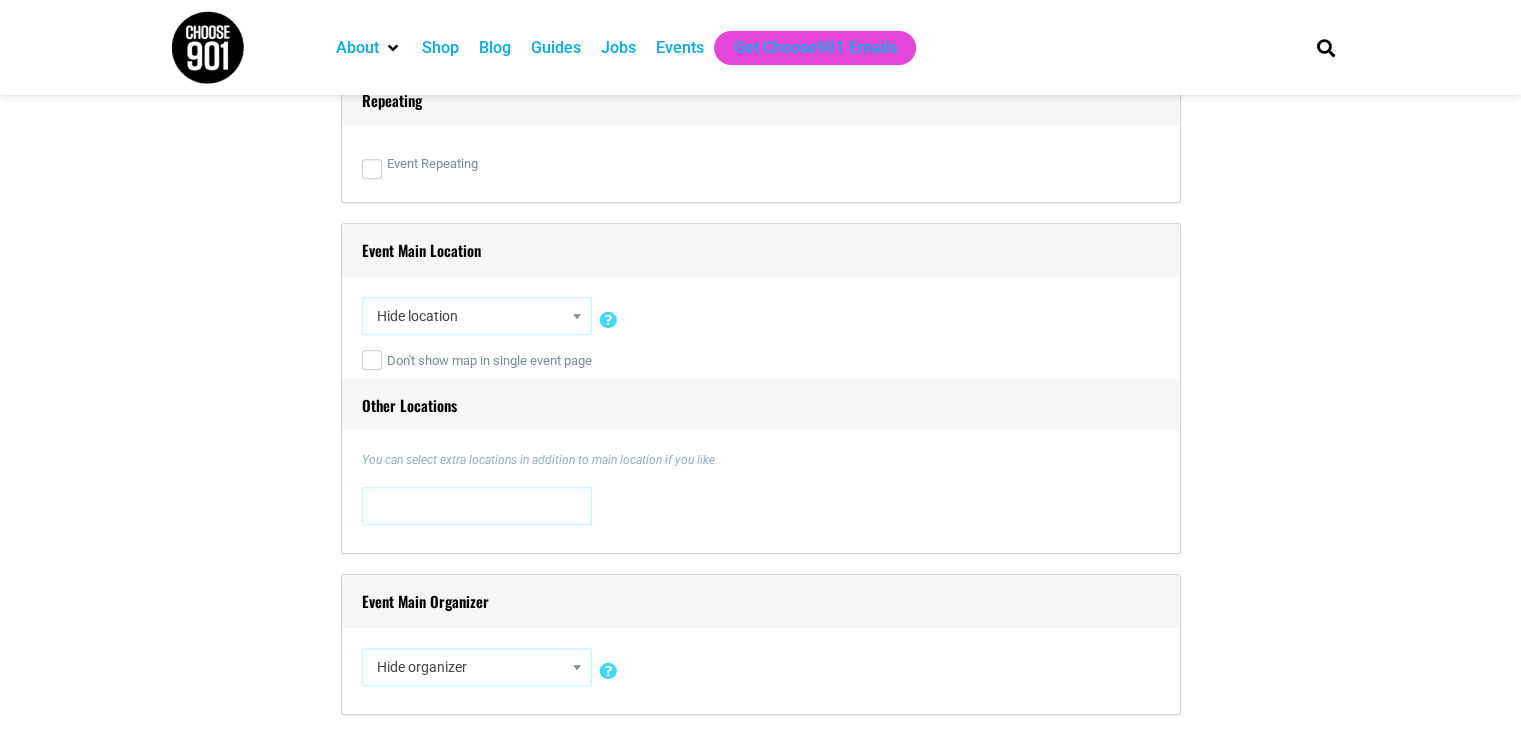 click at bounding box center [577, 316] 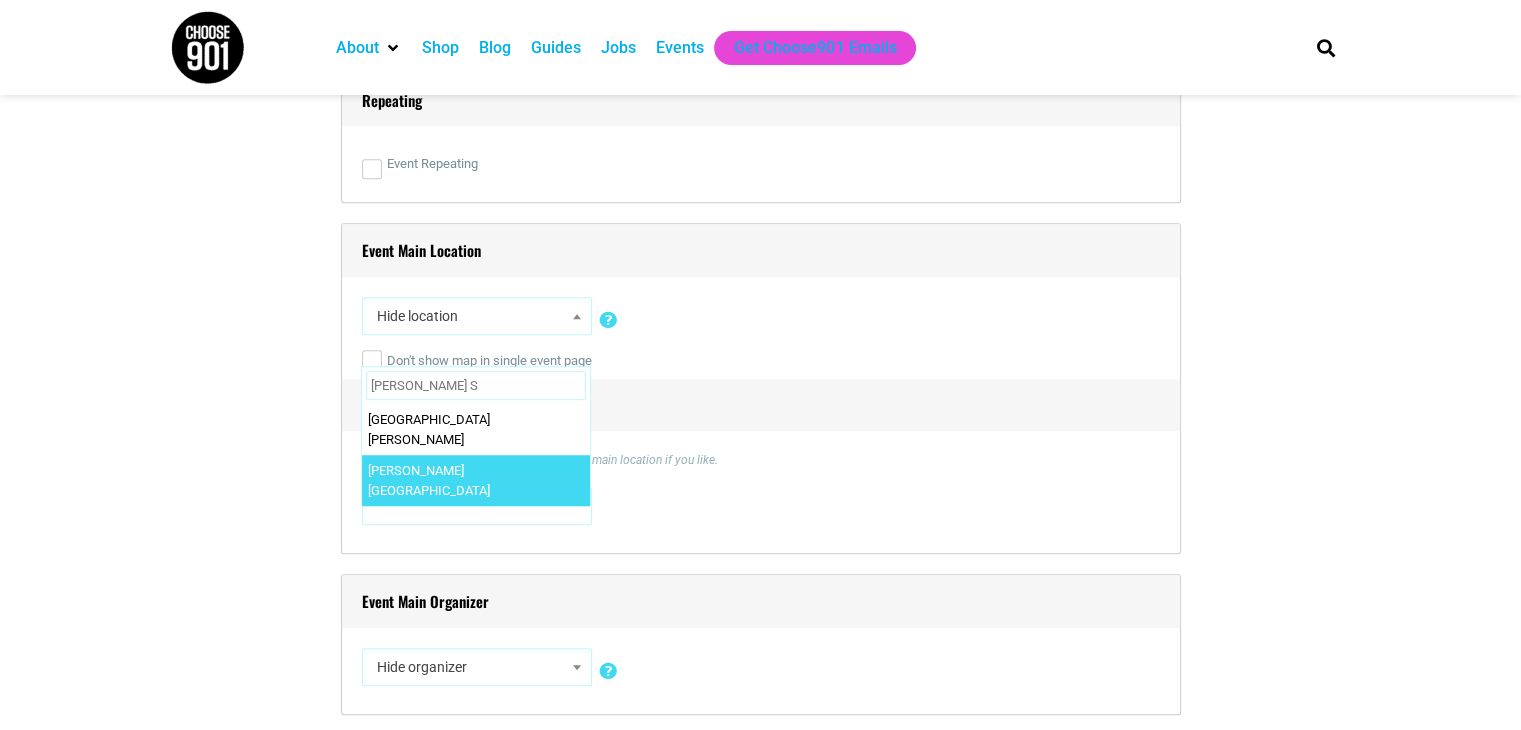 type on "[PERSON_NAME] S" 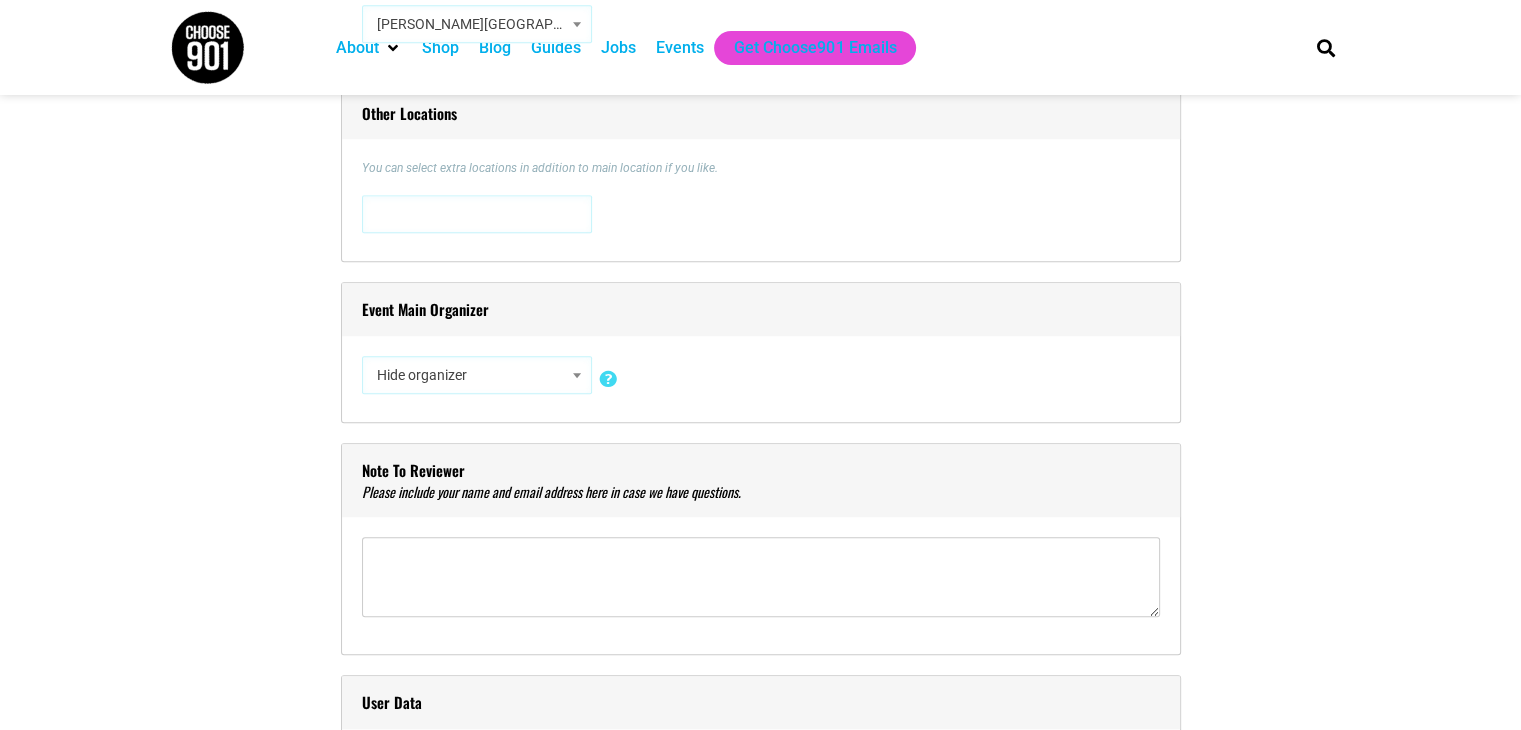 scroll, scrollTop: 1700, scrollLeft: 0, axis: vertical 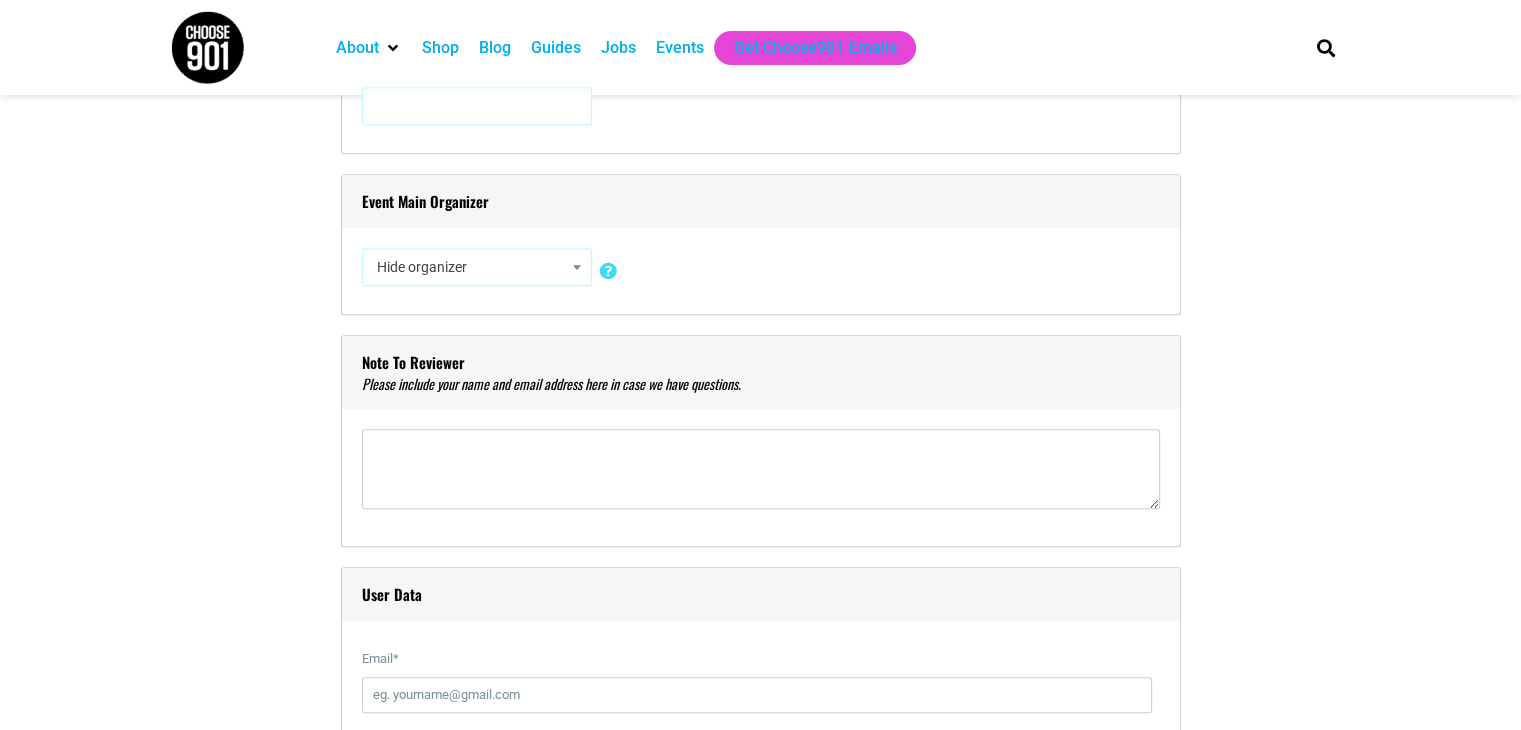 click at bounding box center [577, 267] 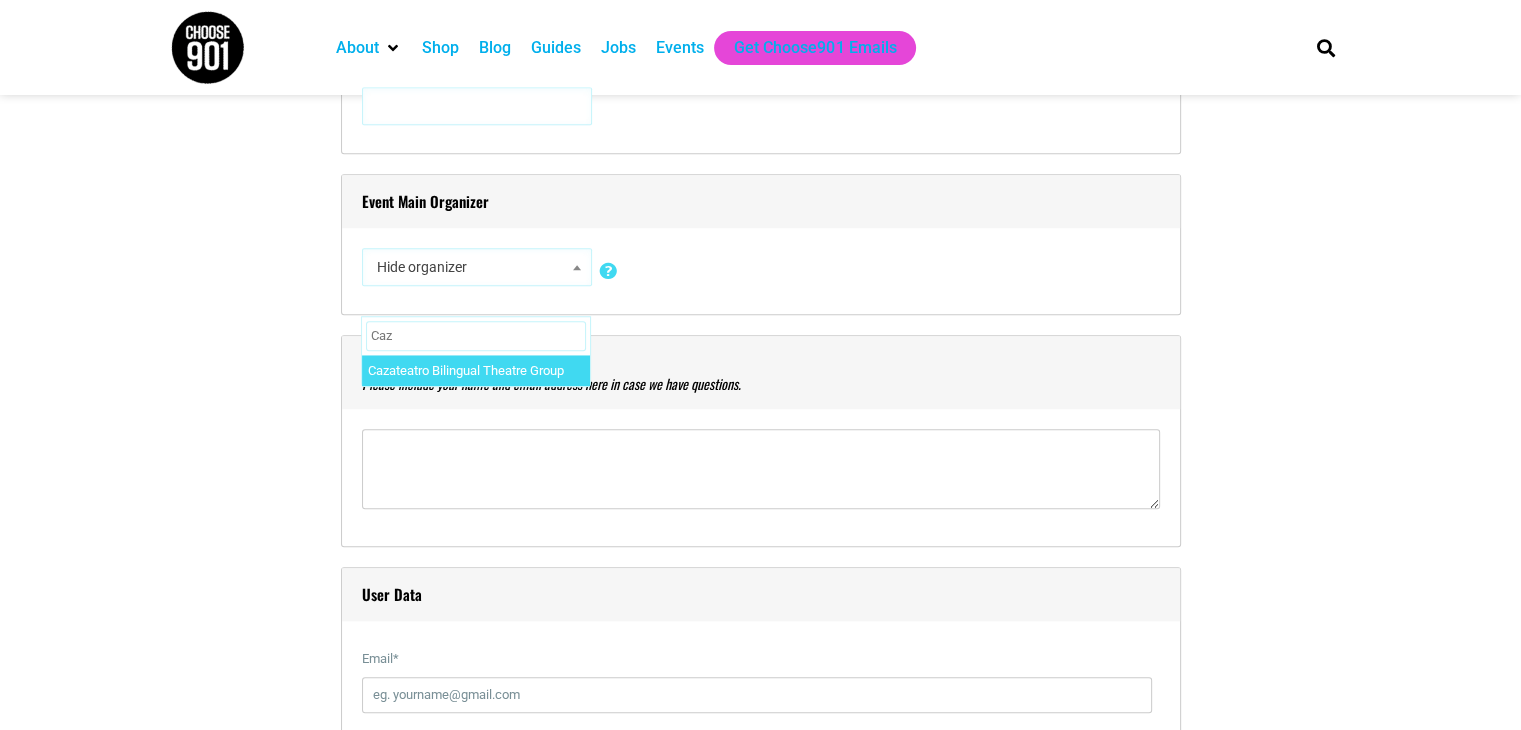 type on "Caz" 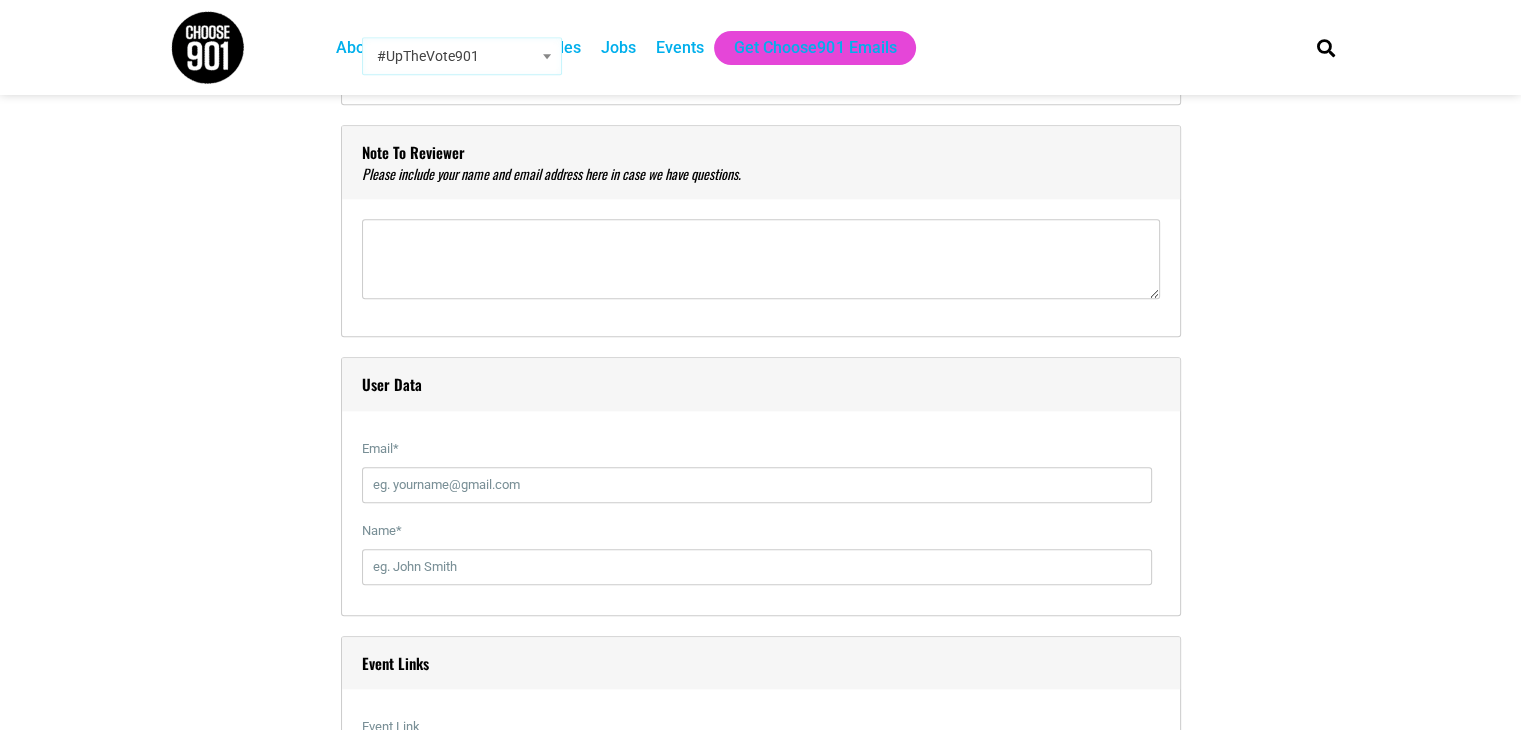 scroll, scrollTop: 2100, scrollLeft: 0, axis: vertical 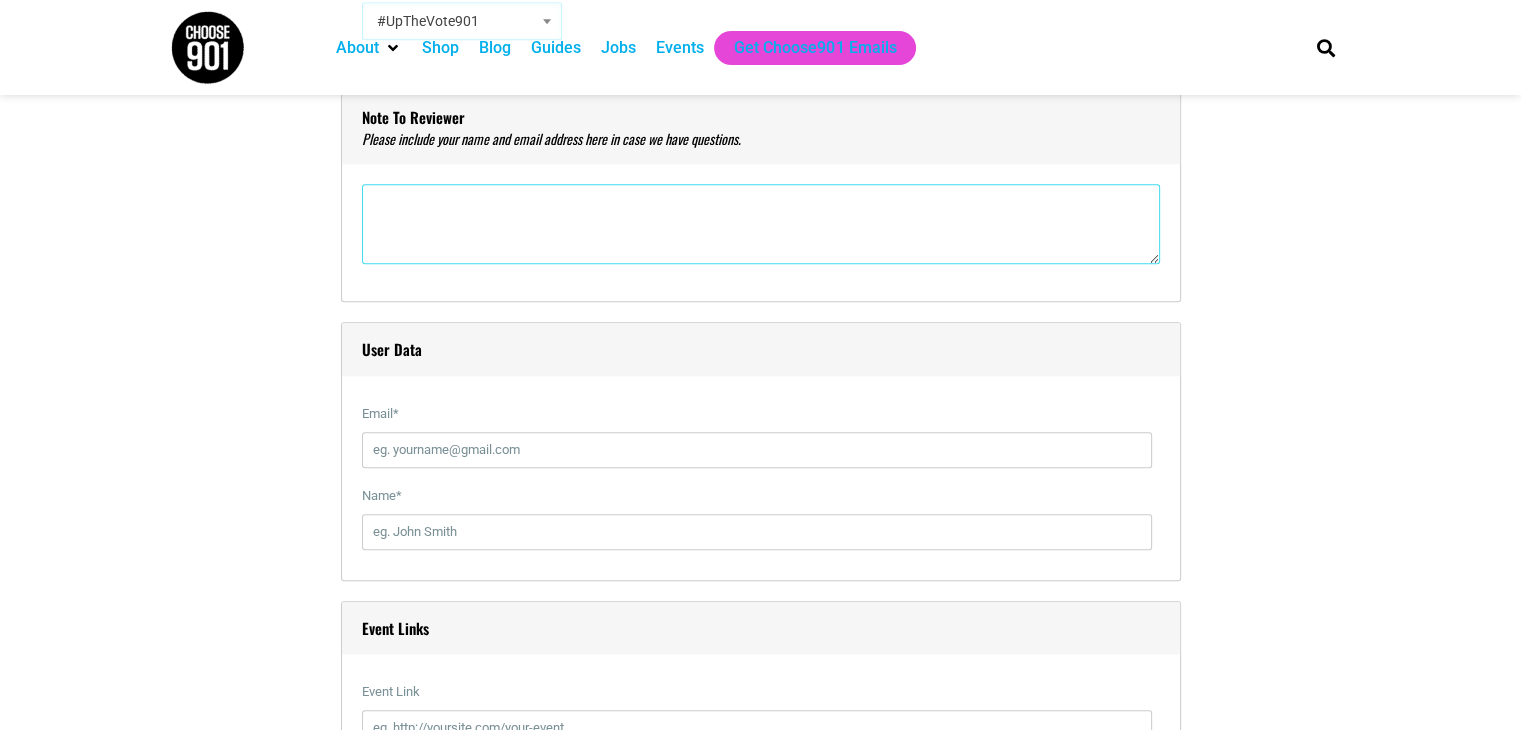 click at bounding box center (761, 224) 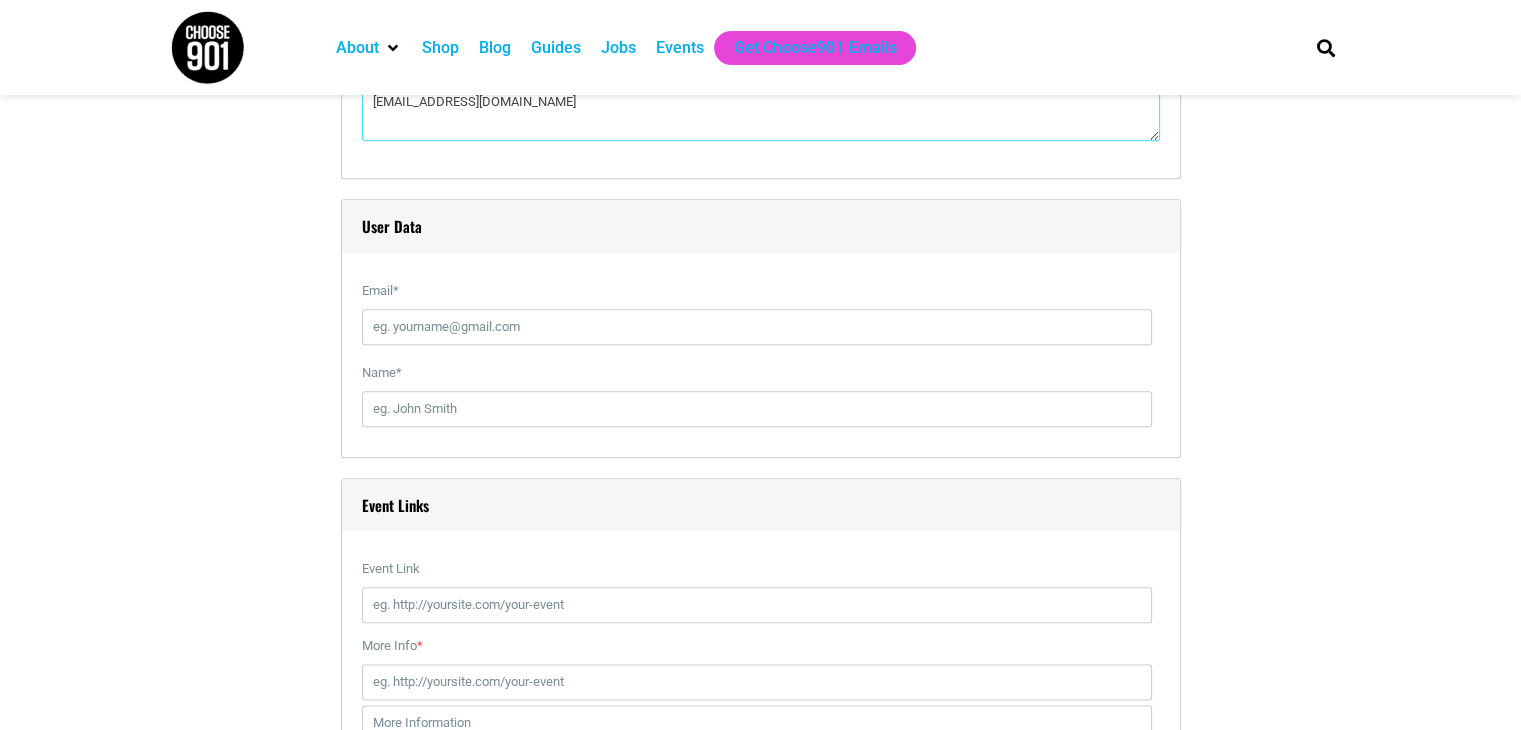 scroll, scrollTop: 2300, scrollLeft: 0, axis: vertical 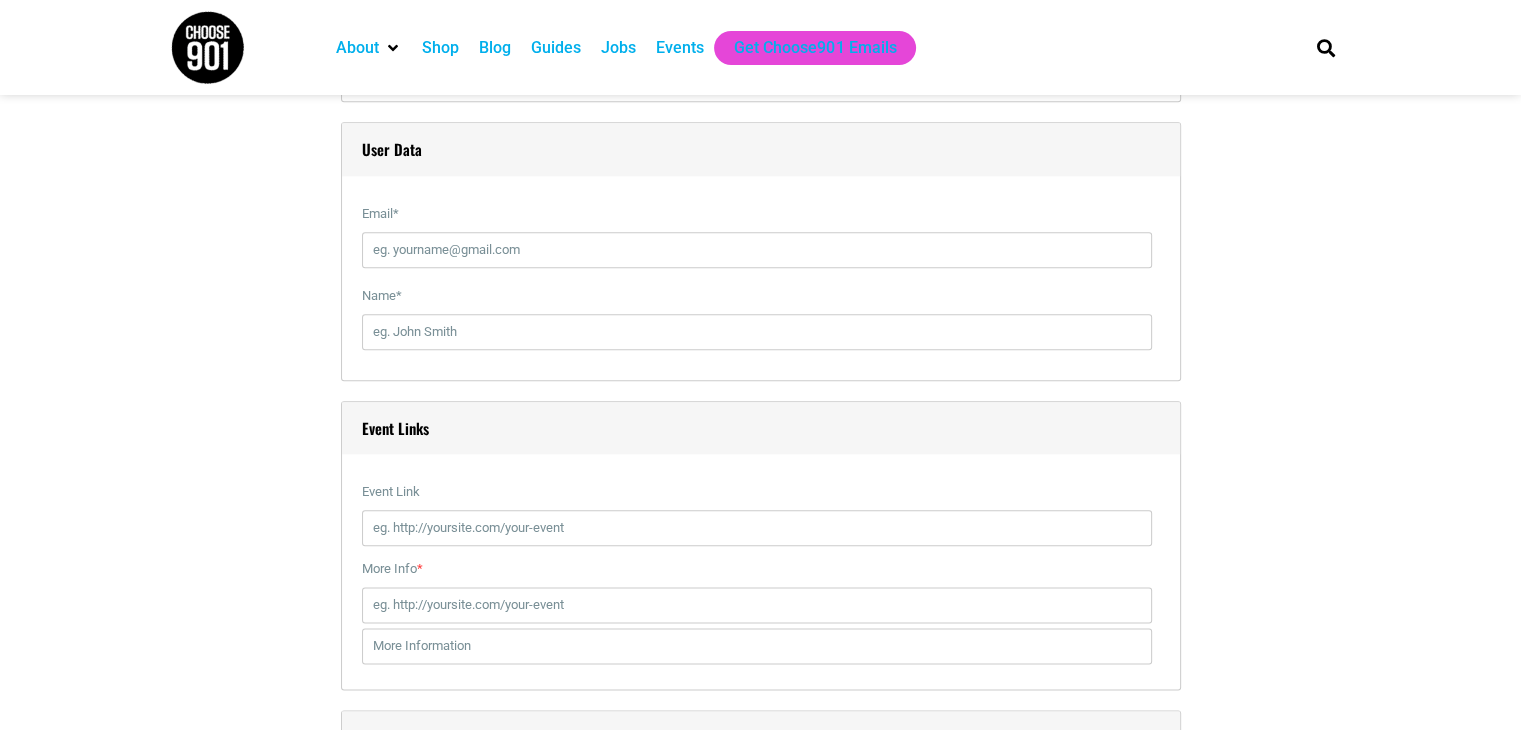 type on "[PERSON_NAME]
[EMAIL_ADDRESS][DOMAIN_NAME]" 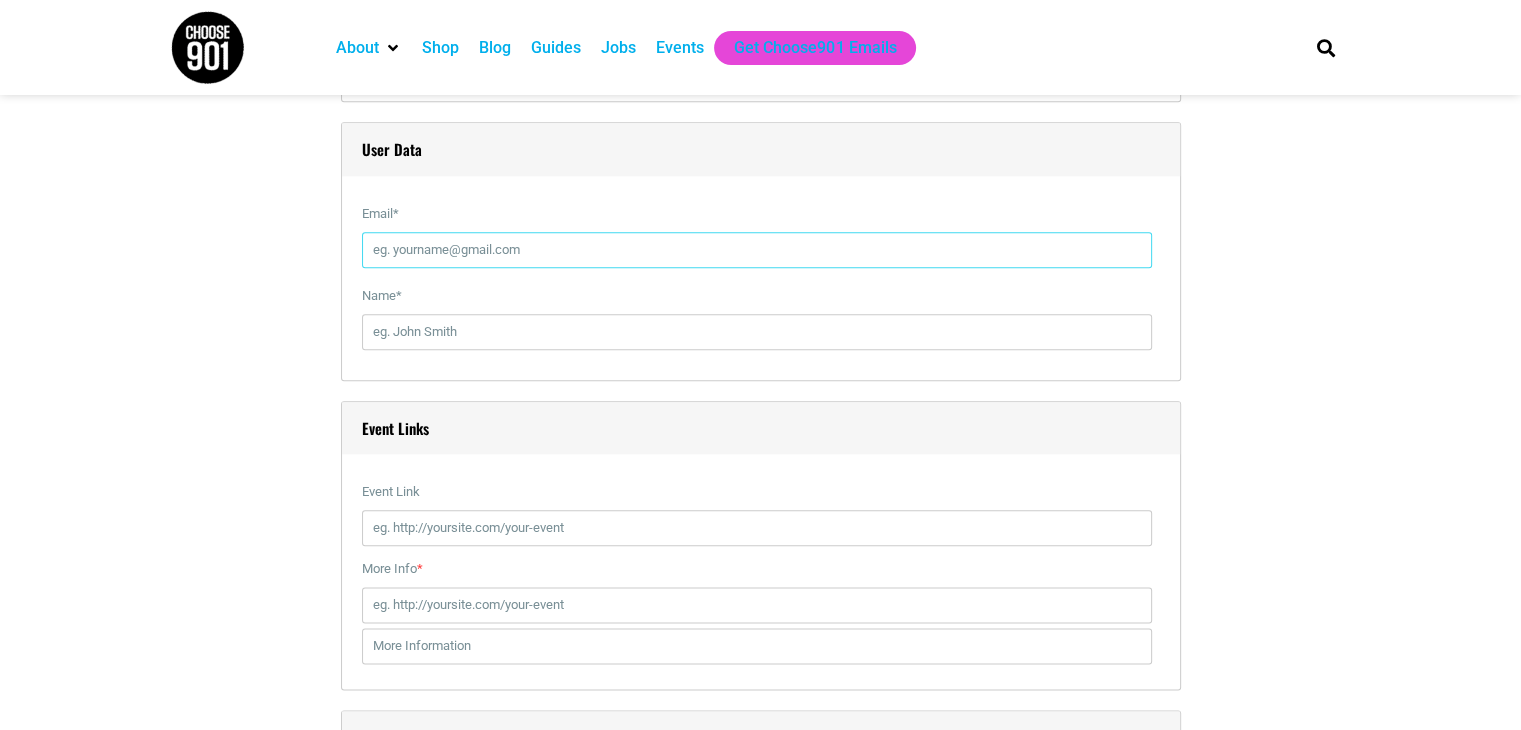 click on "Email *" at bounding box center (757, 250) 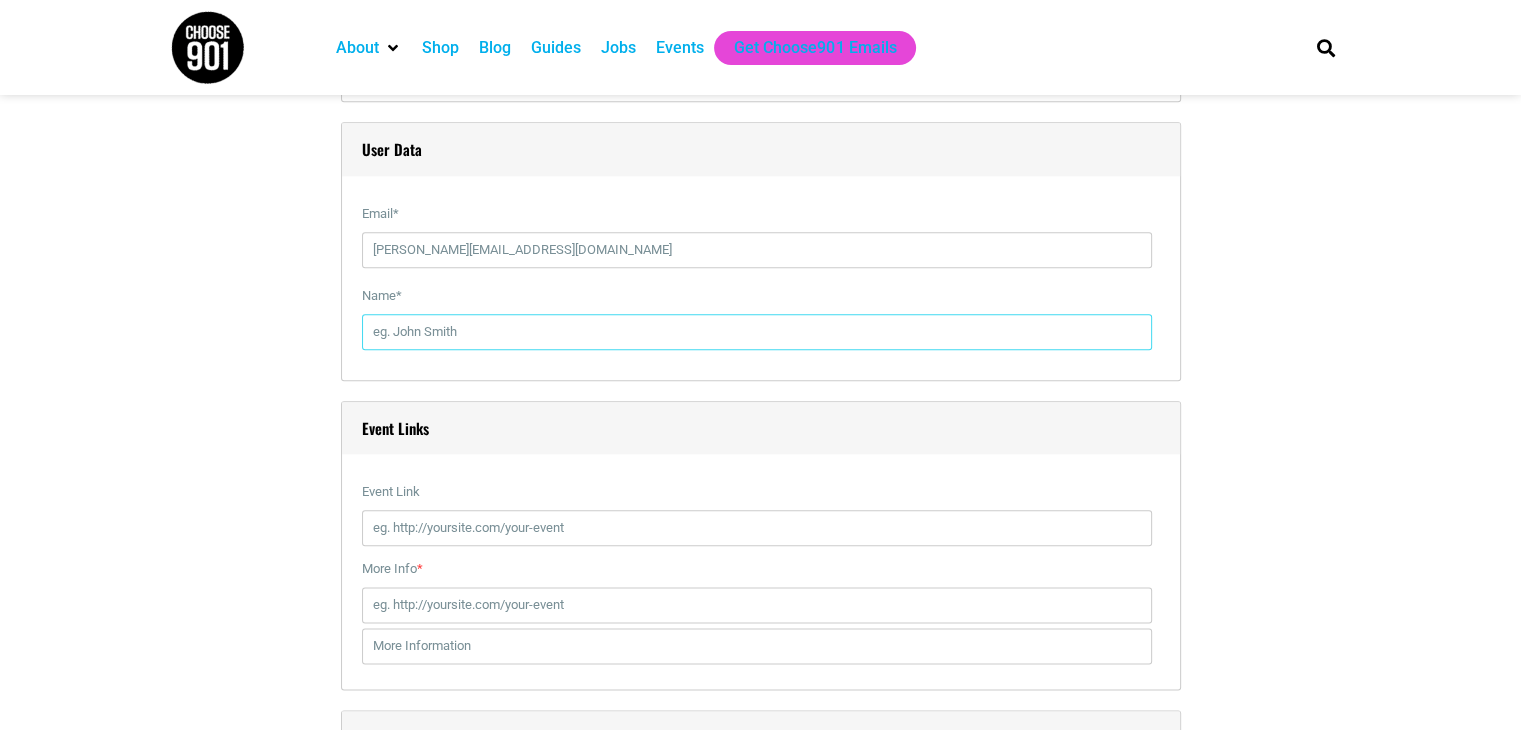 type on "[PERSON_NAME]" 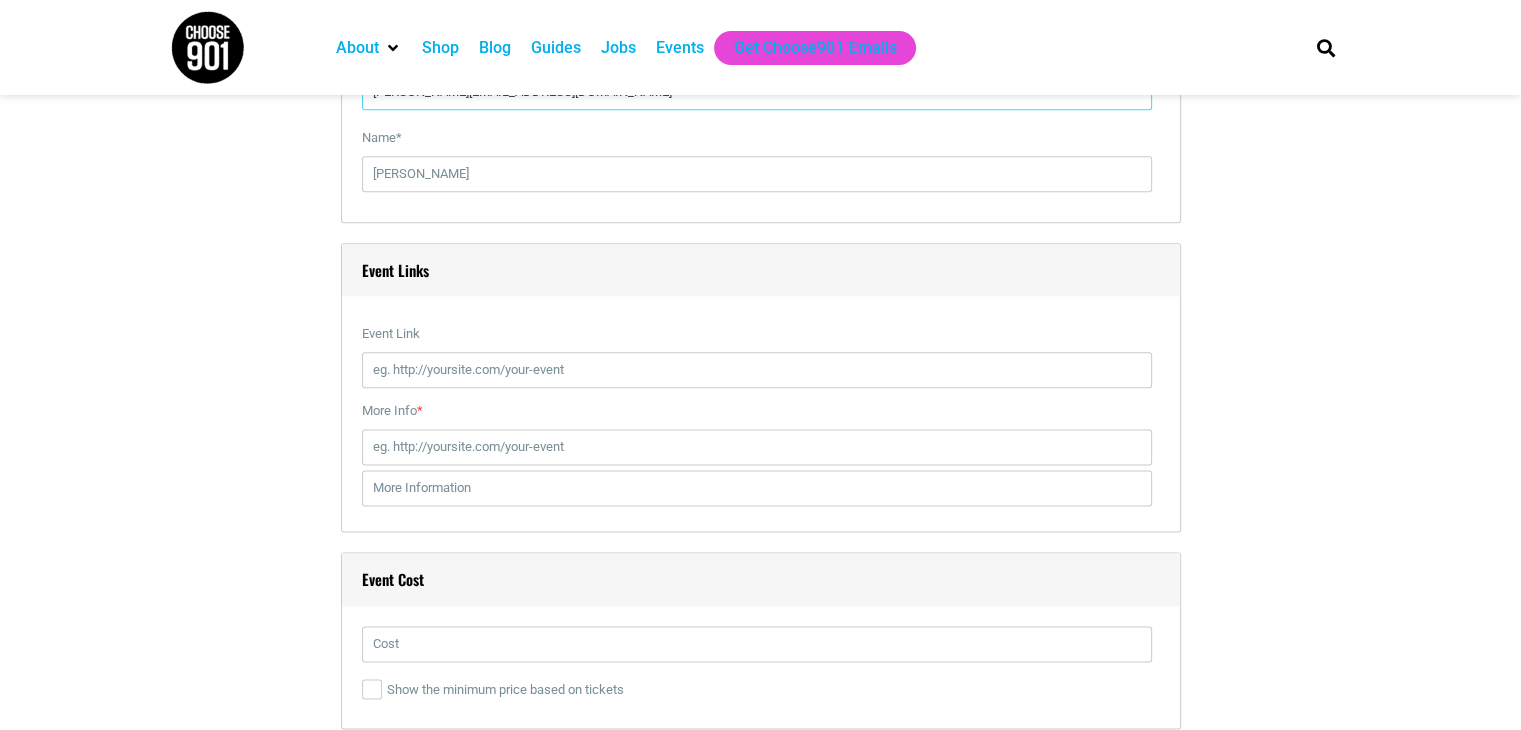 scroll, scrollTop: 2600, scrollLeft: 0, axis: vertical 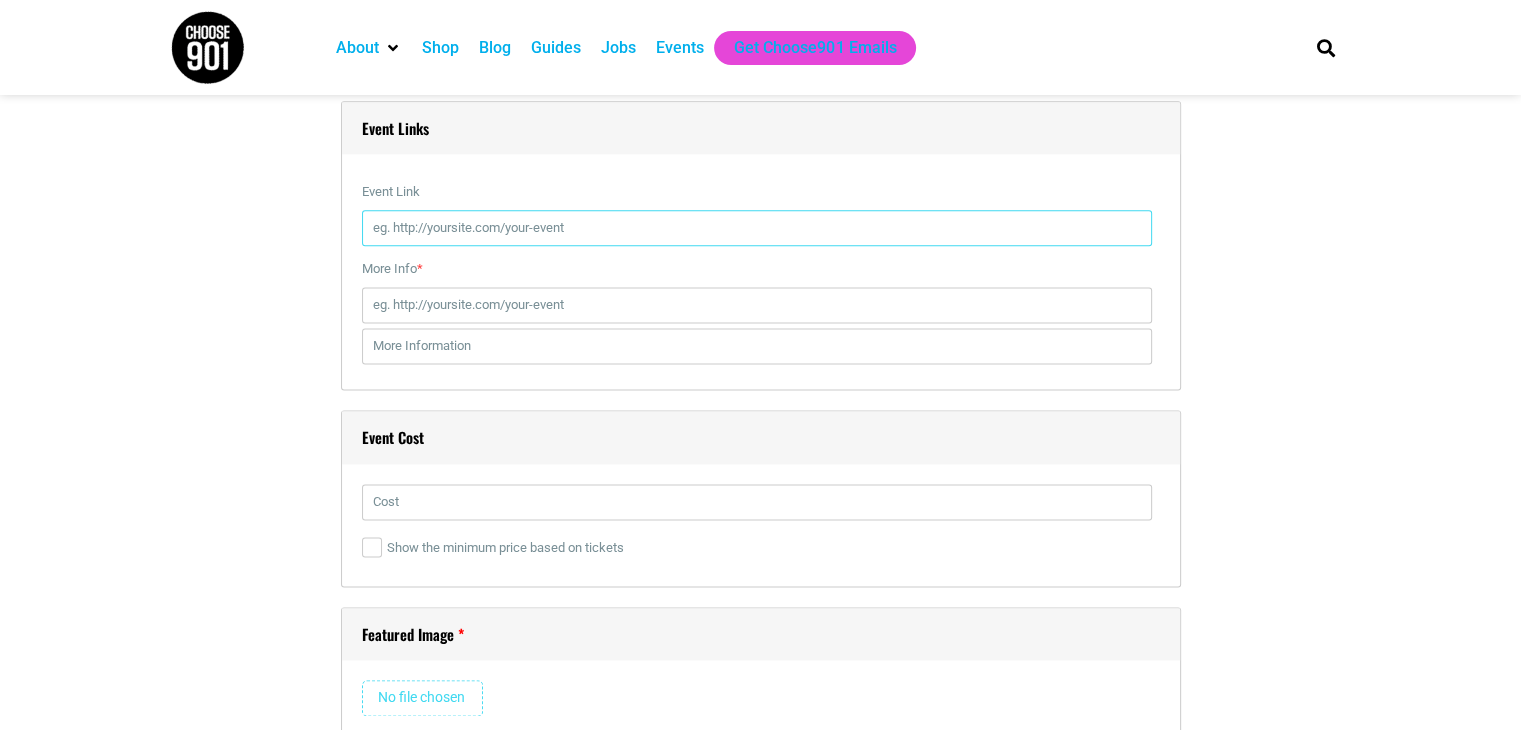 click on "Event Link" at bounding box center [757, 228] 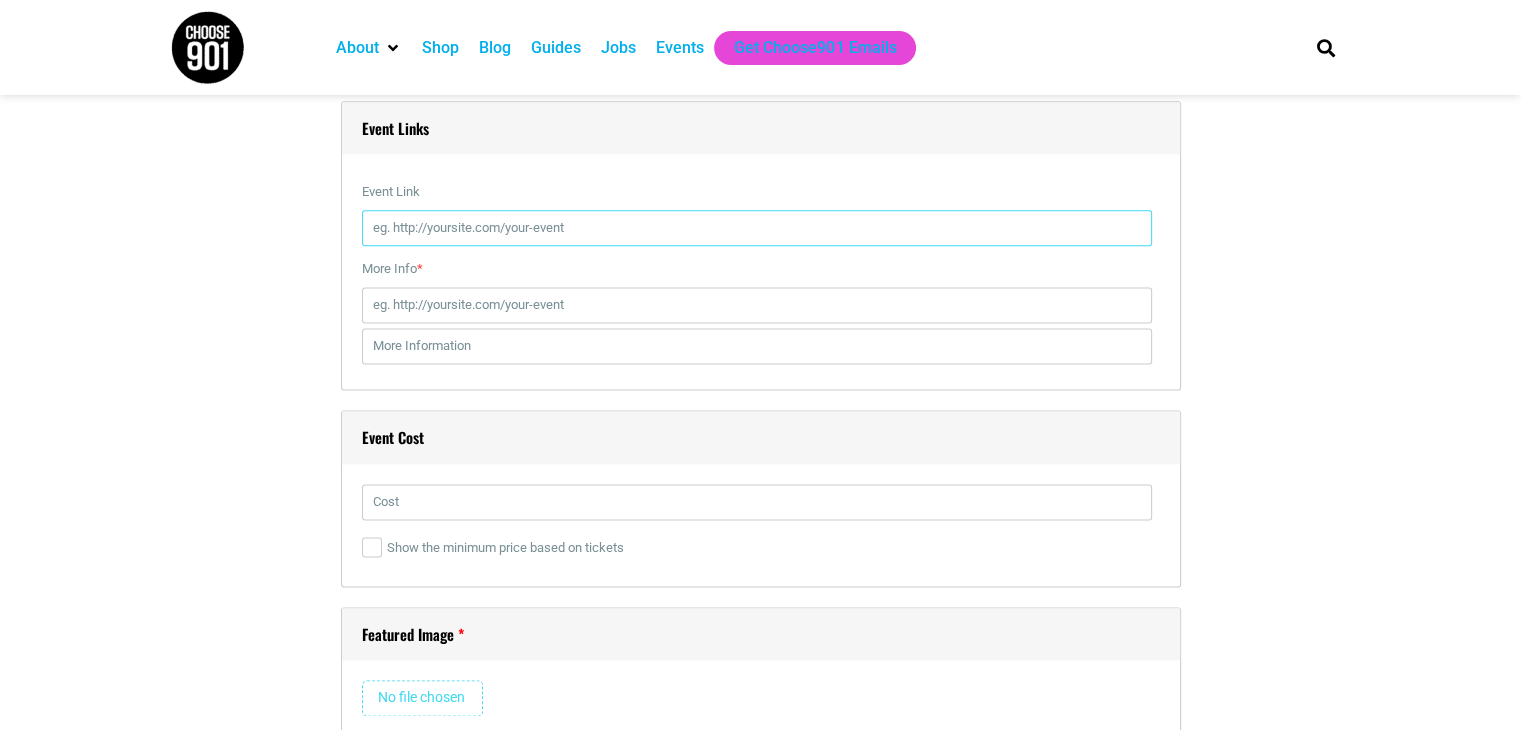 paste on "[URL][DOMAIN_NAME]" 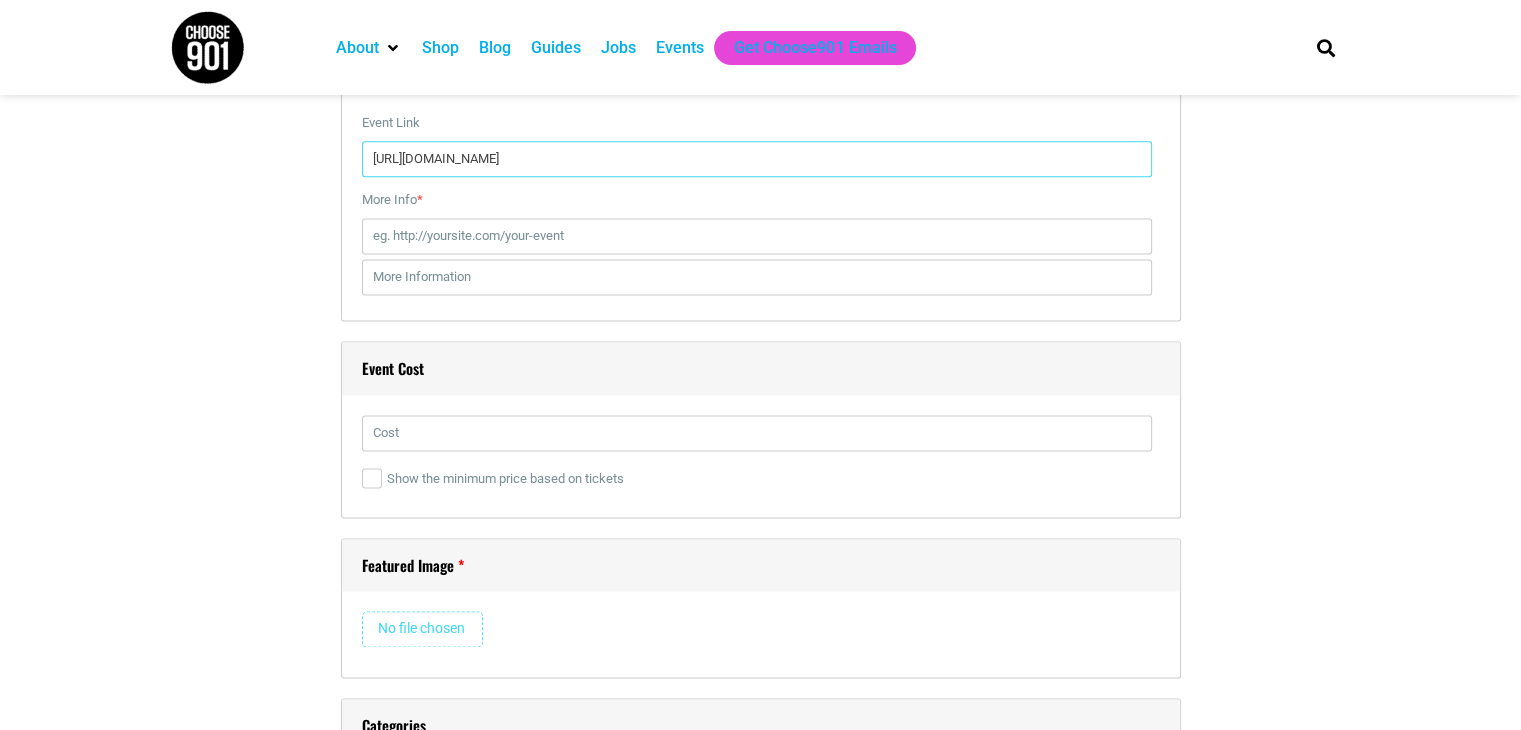 scroll, scrollTop: 2700, scrollLeft: 0, axis: vertical 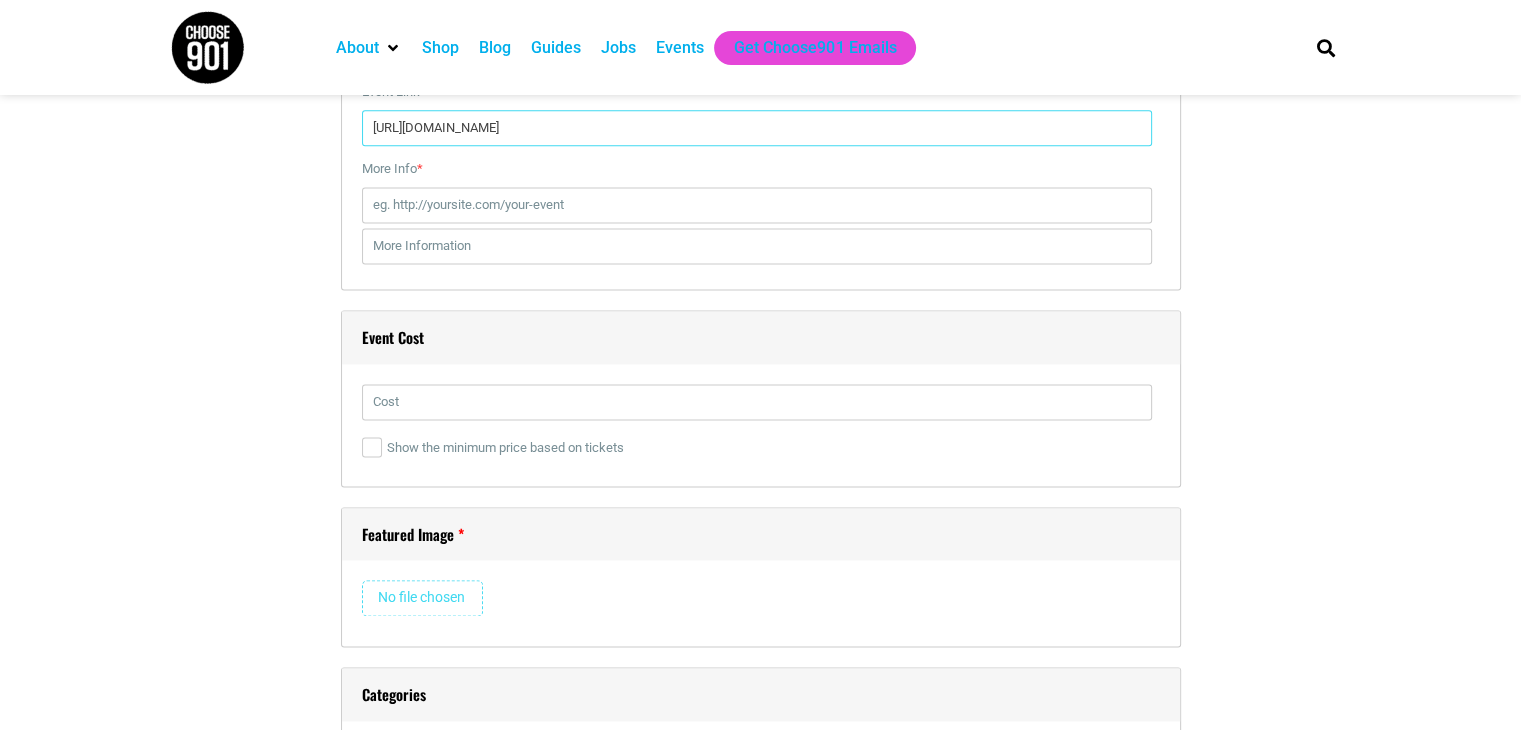 type on "[URL][DOMAIN_NAME]" 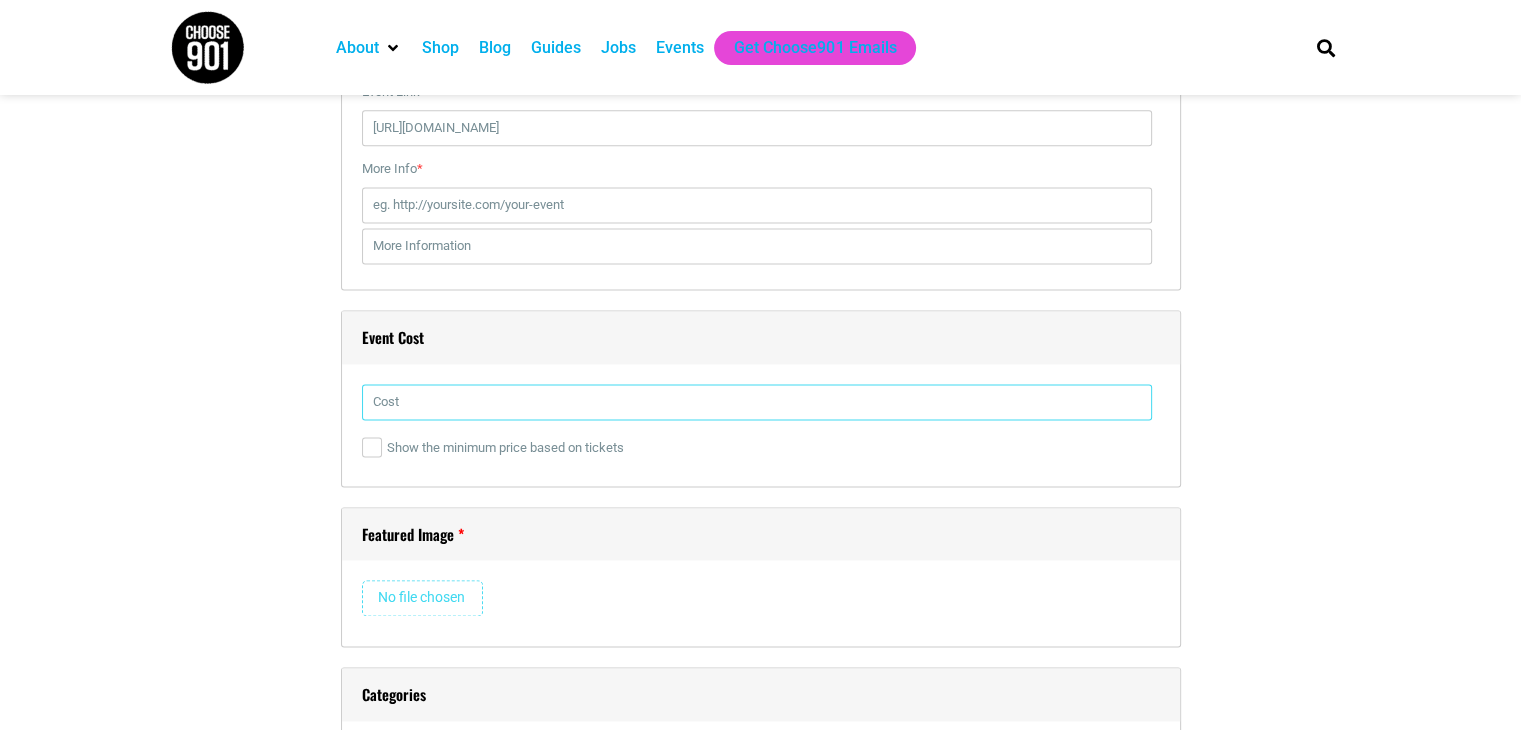 click at bounding box center (757, 402) 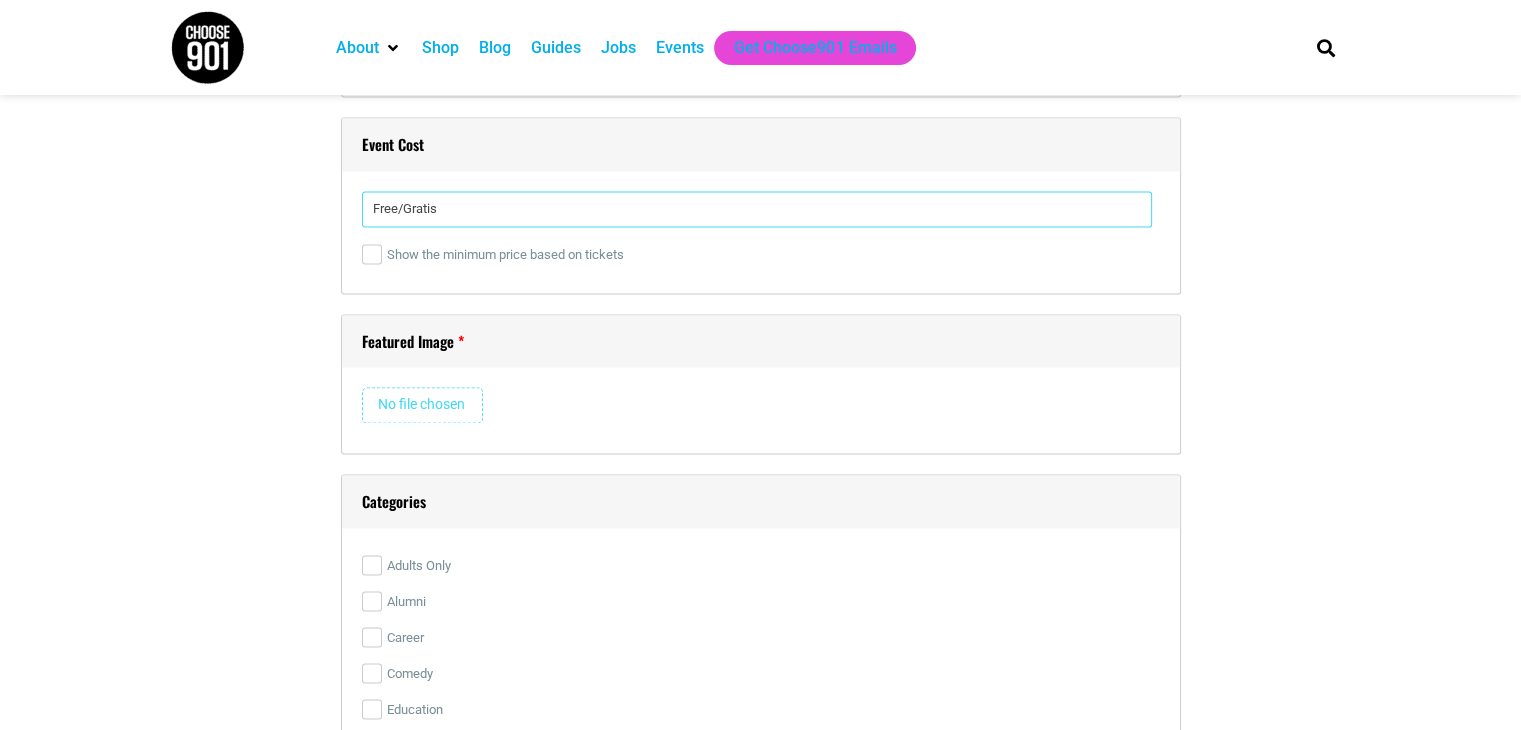 scroll, scrollTop: 2900, scrollLeft: 0, axis: vertical 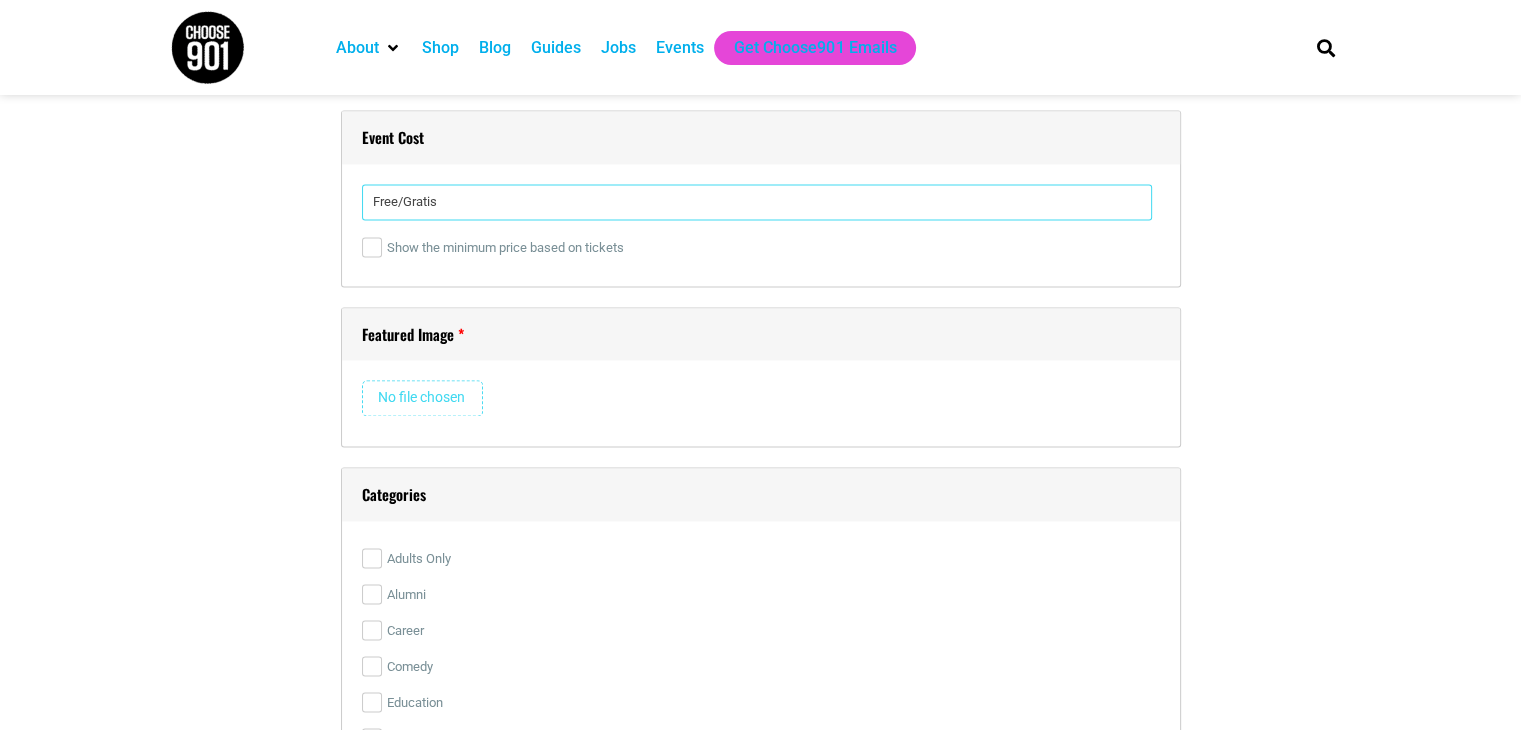 type on "Free/Gratis" 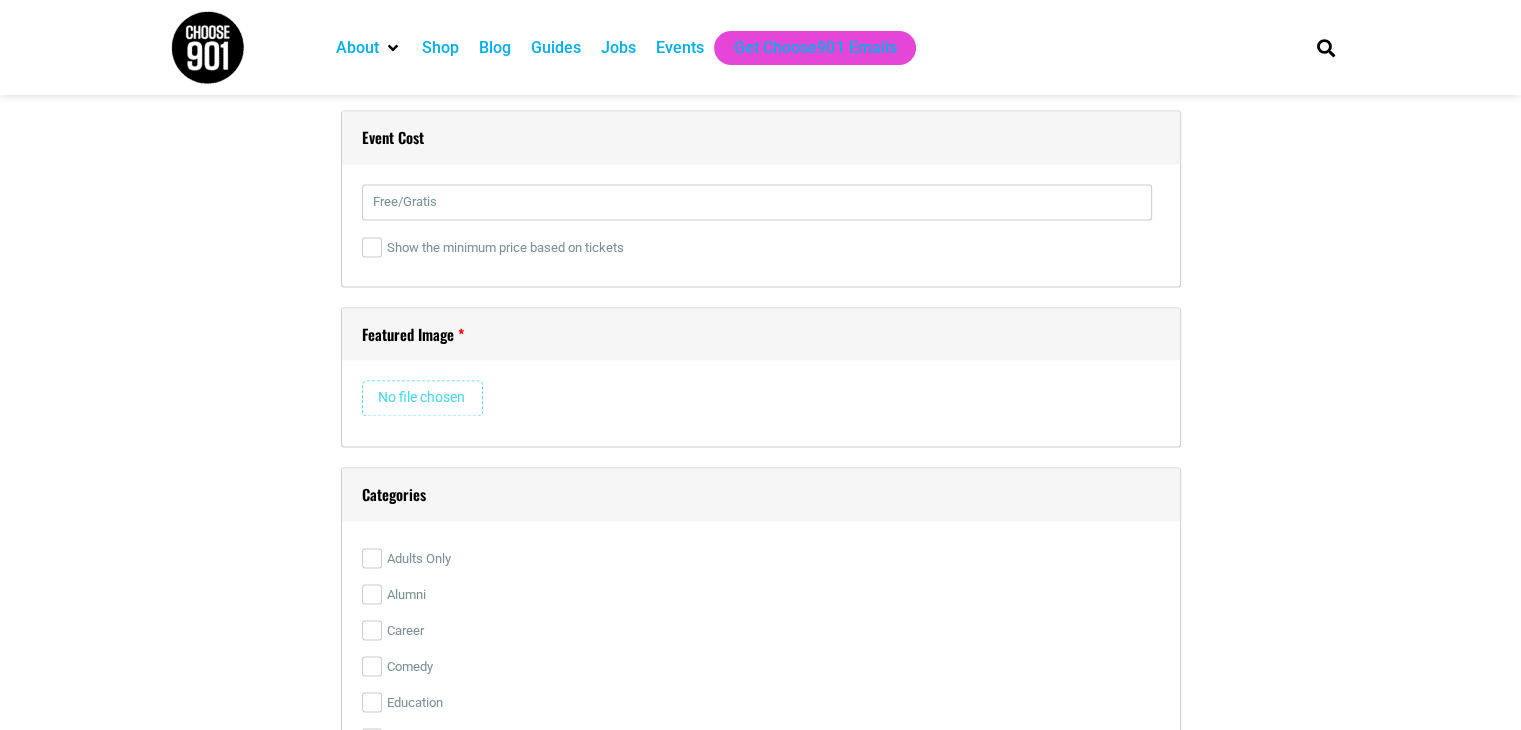 click at bounding box center (422, 398) 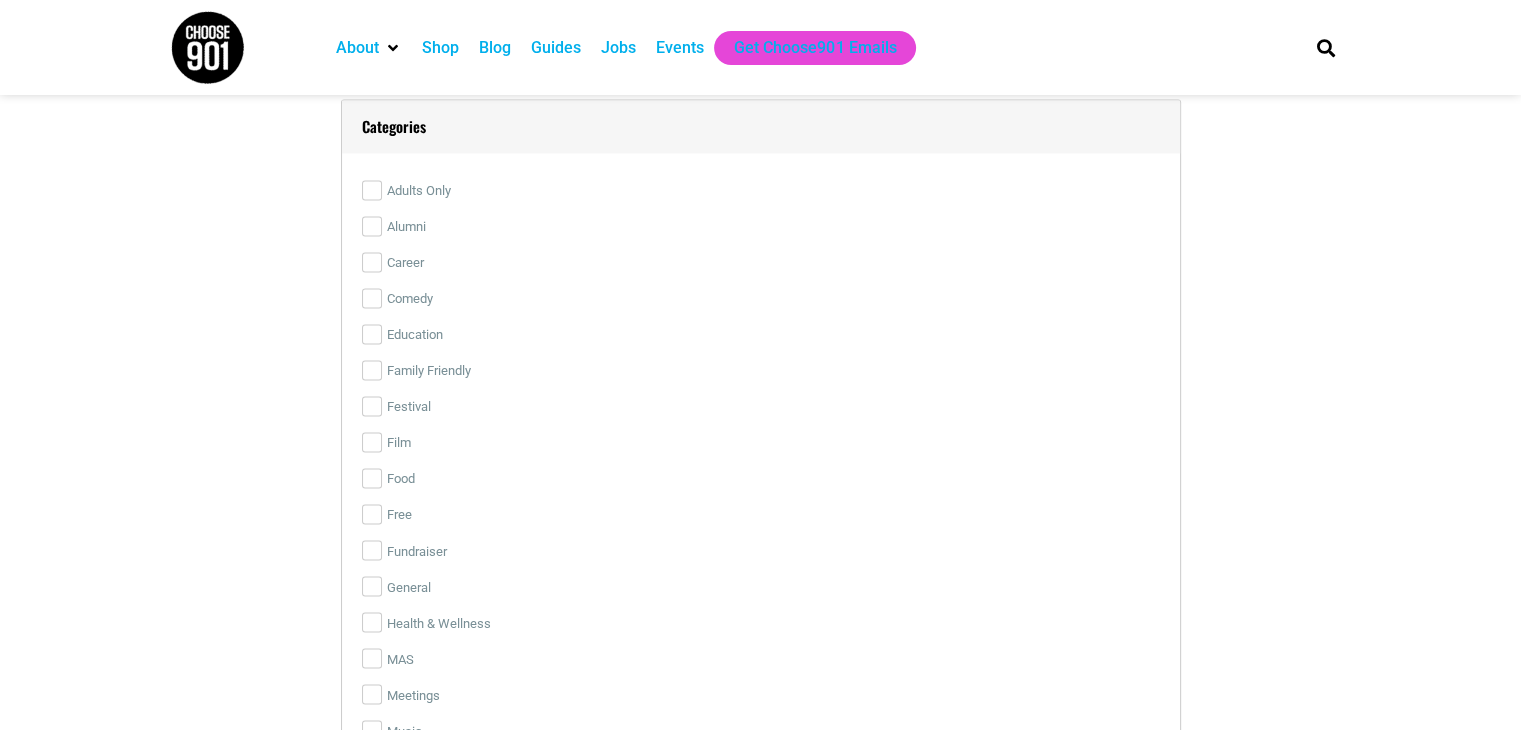 scroll, scrollTop: 3300, scrollLeft: 0, axis: vertical 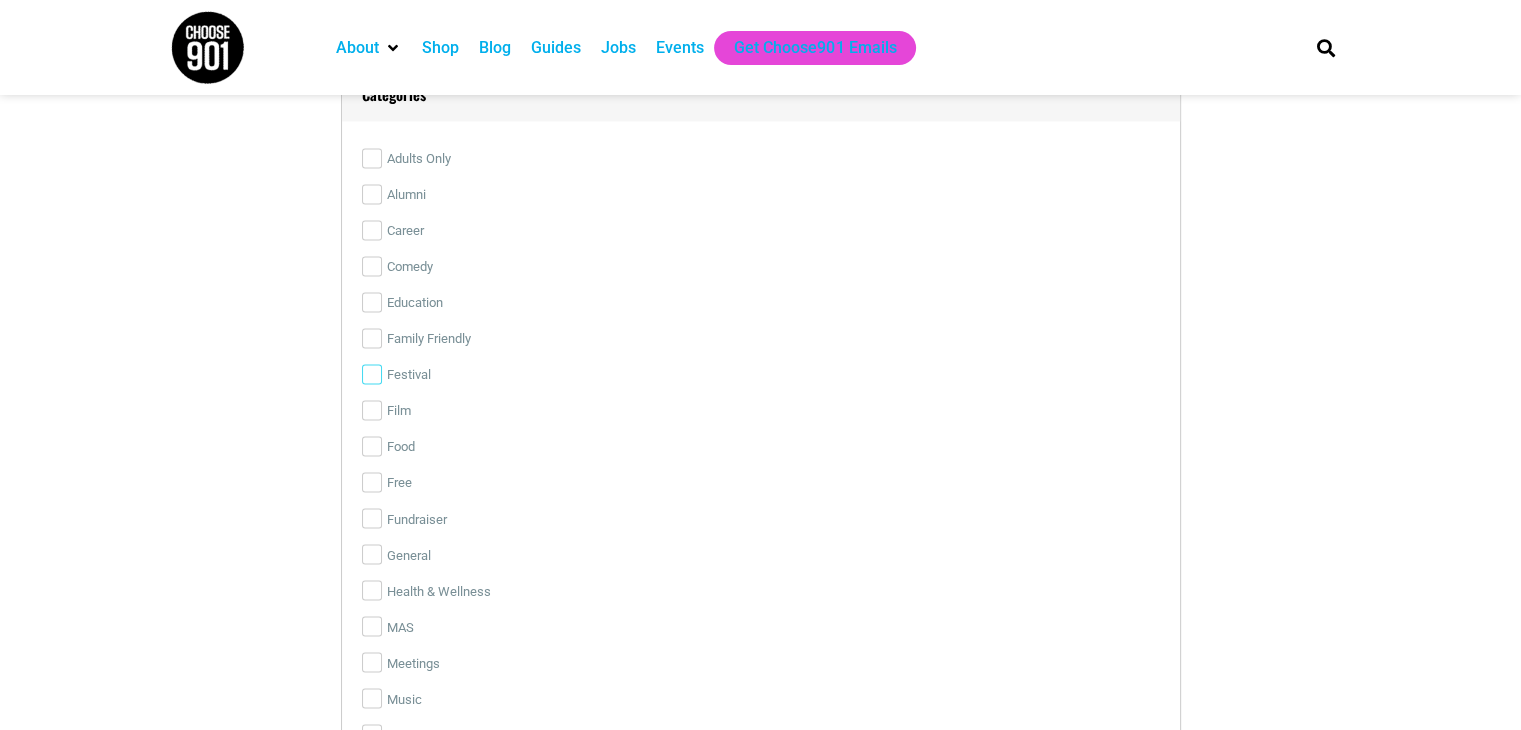 click on "Festival" at bounding box center [372, 374] 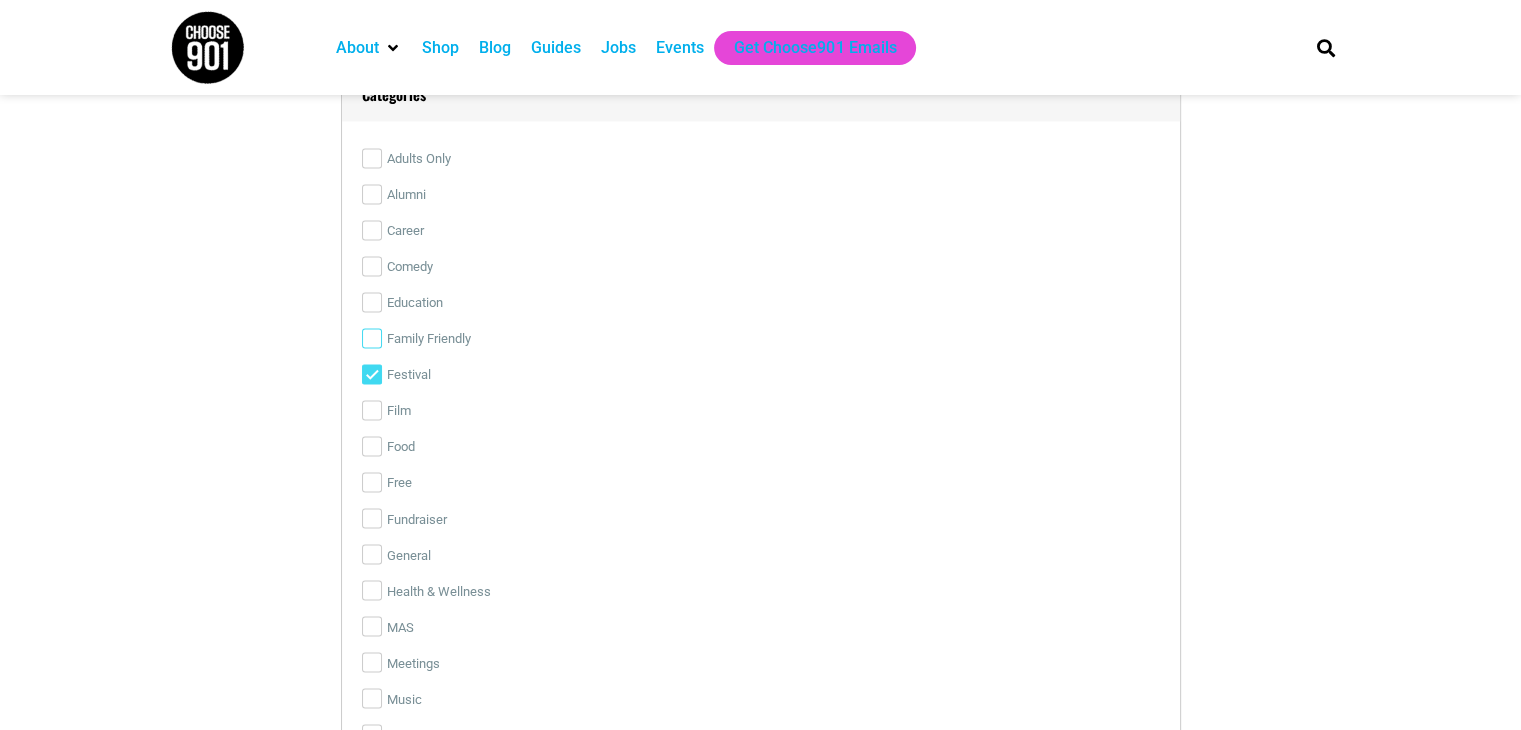click on "Family Friendly" at bounding box center [372, 338] 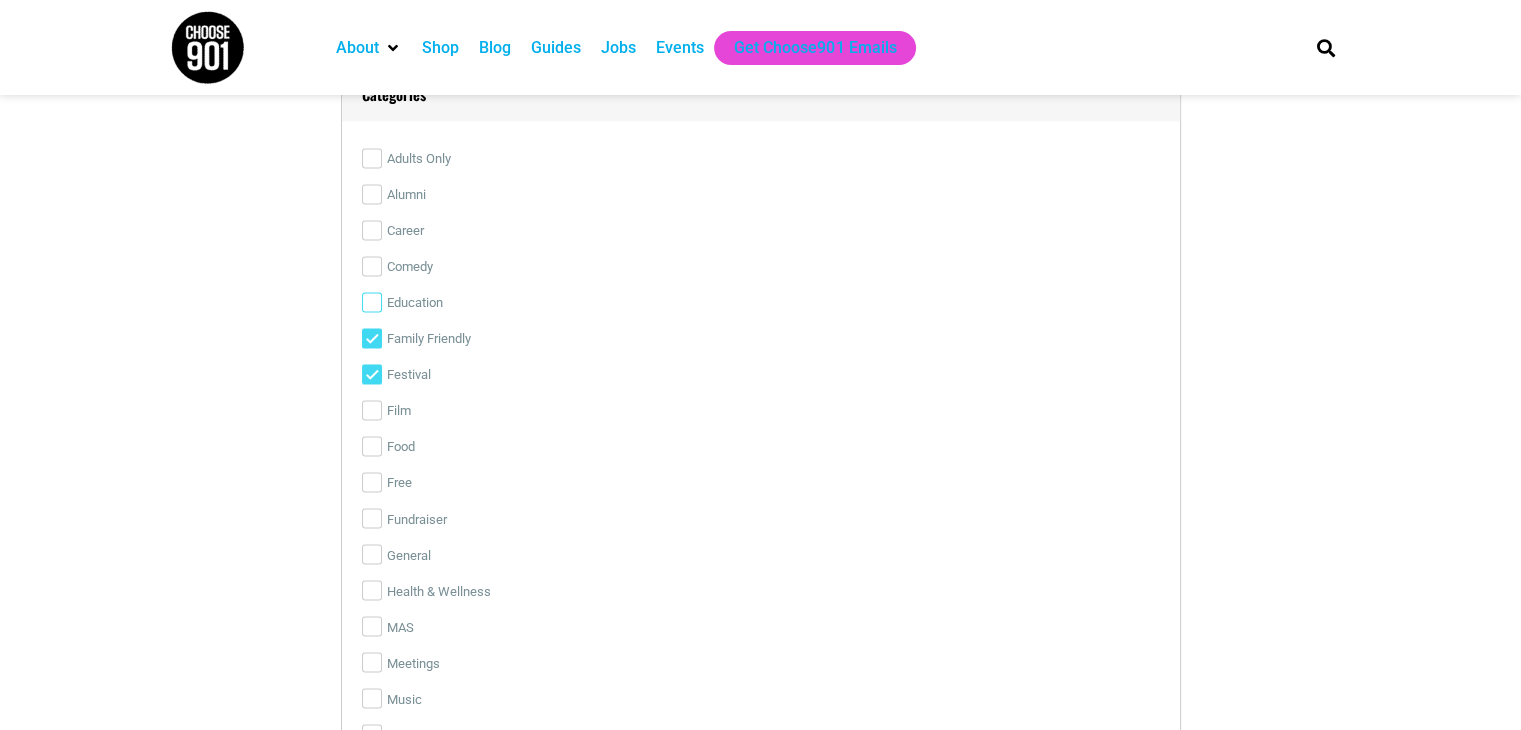 click on "Education" at bounding box center [372, 302] 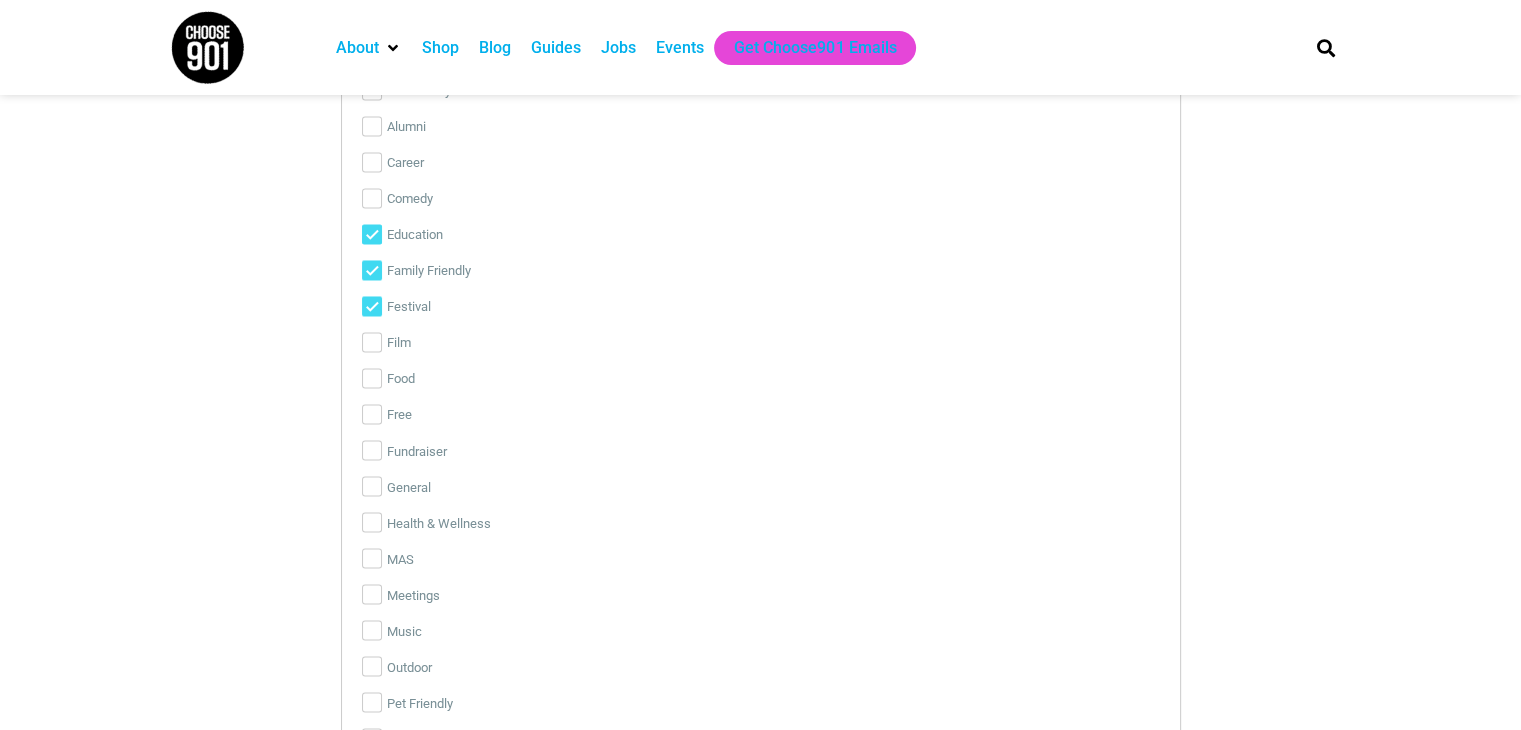 scroll, scrollTop: 3400, scrollLeft: 0, axis: vertical 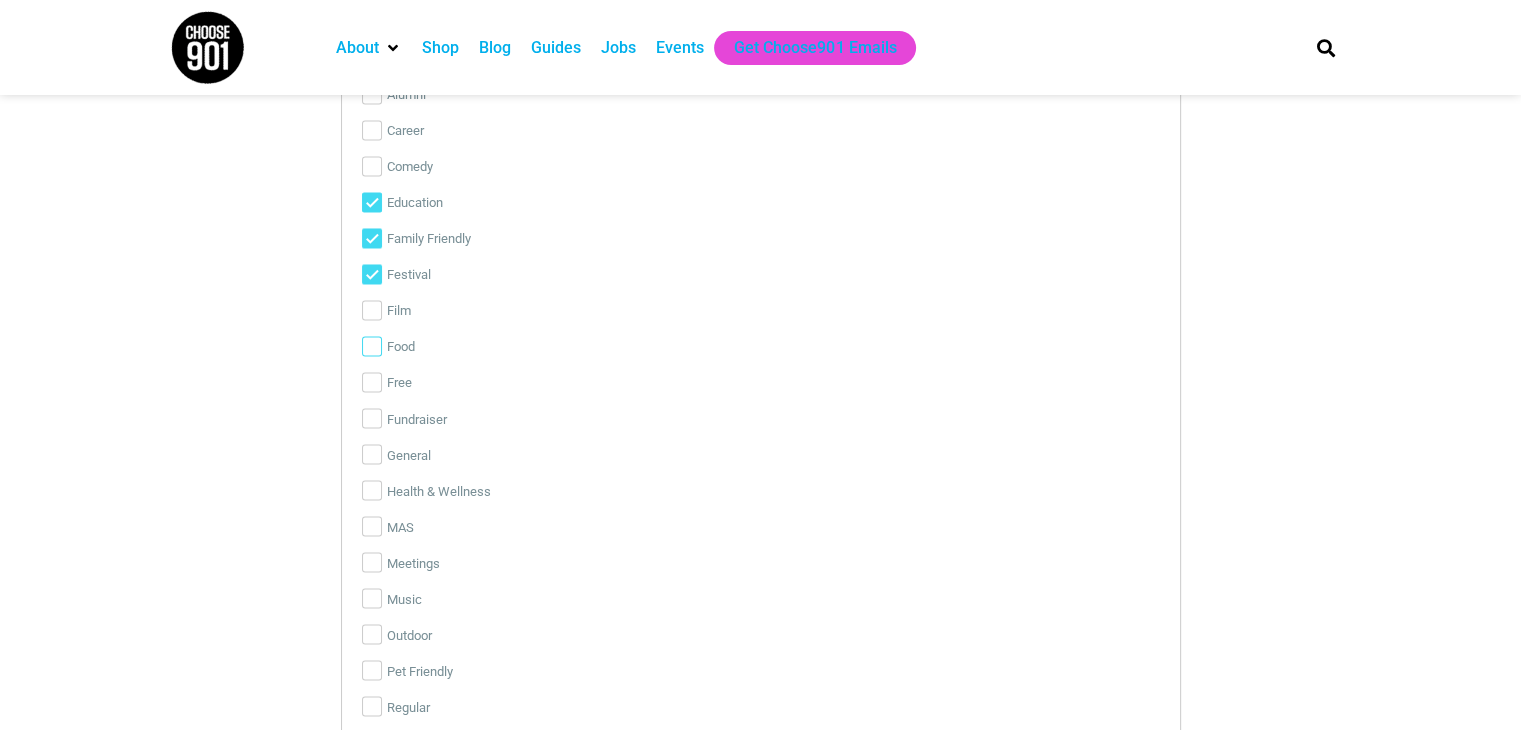 click on "Food" at bounding box center (372, 346) 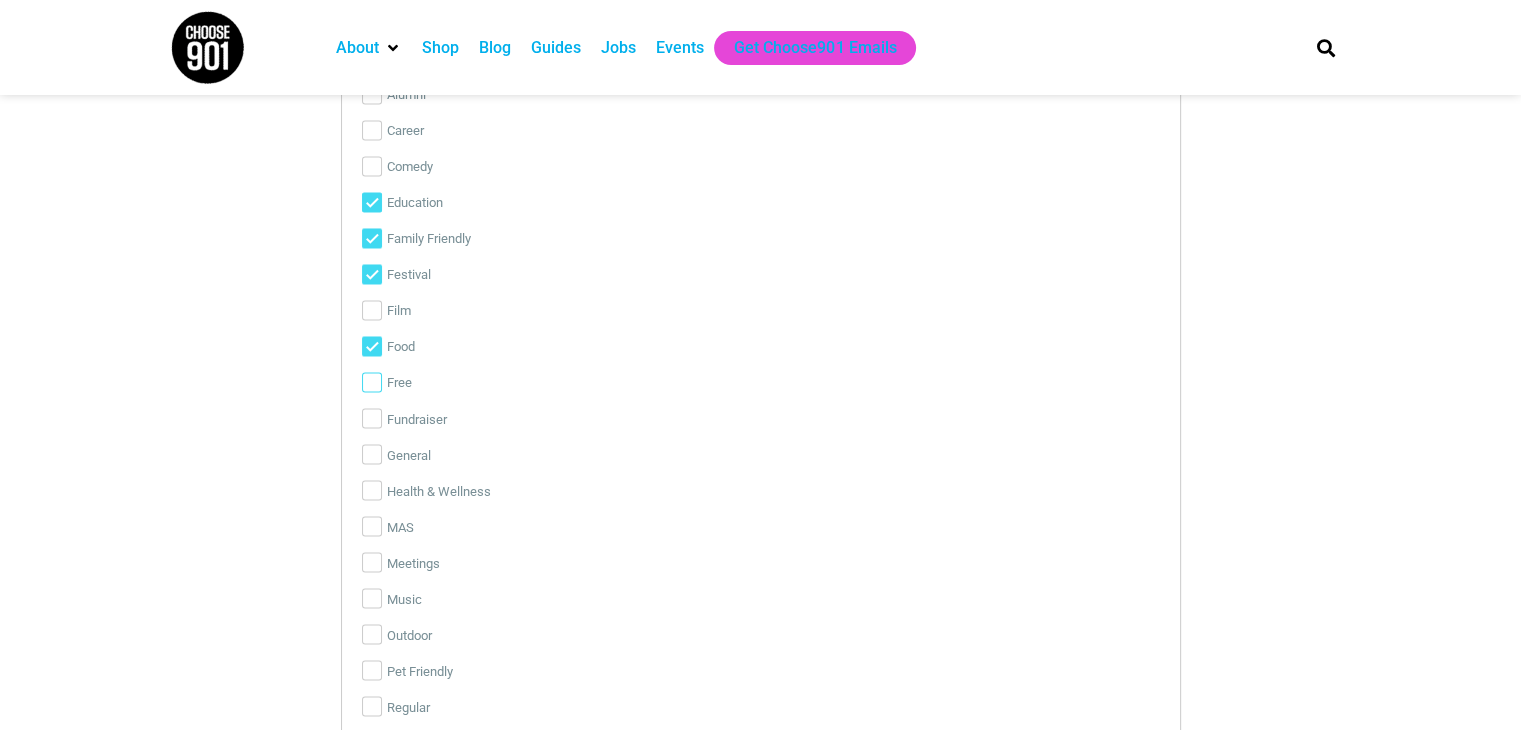 click on "Free" at bounding box center (372, 382) 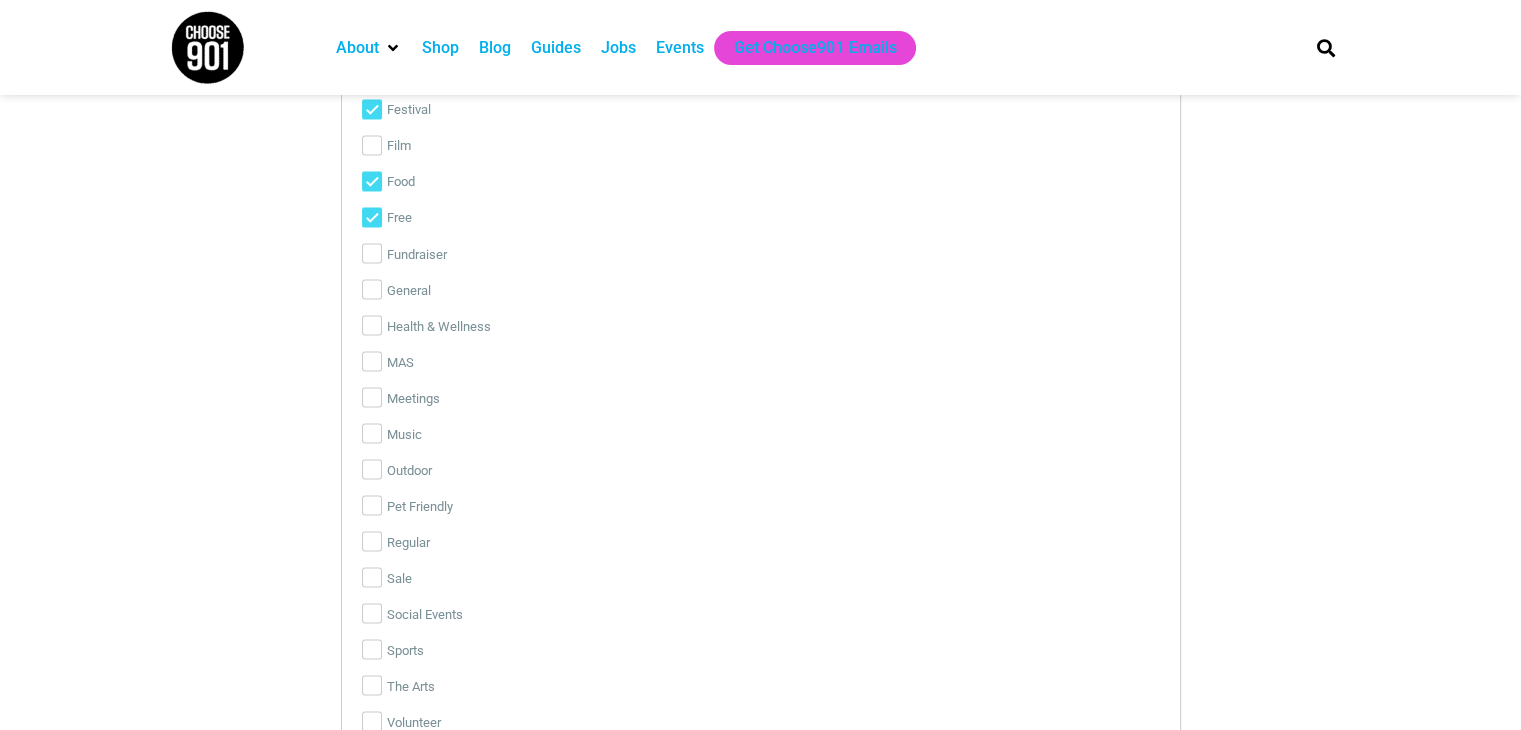 scroll, scrollTop: 3600, scrollLeft: 0, axis: vertical 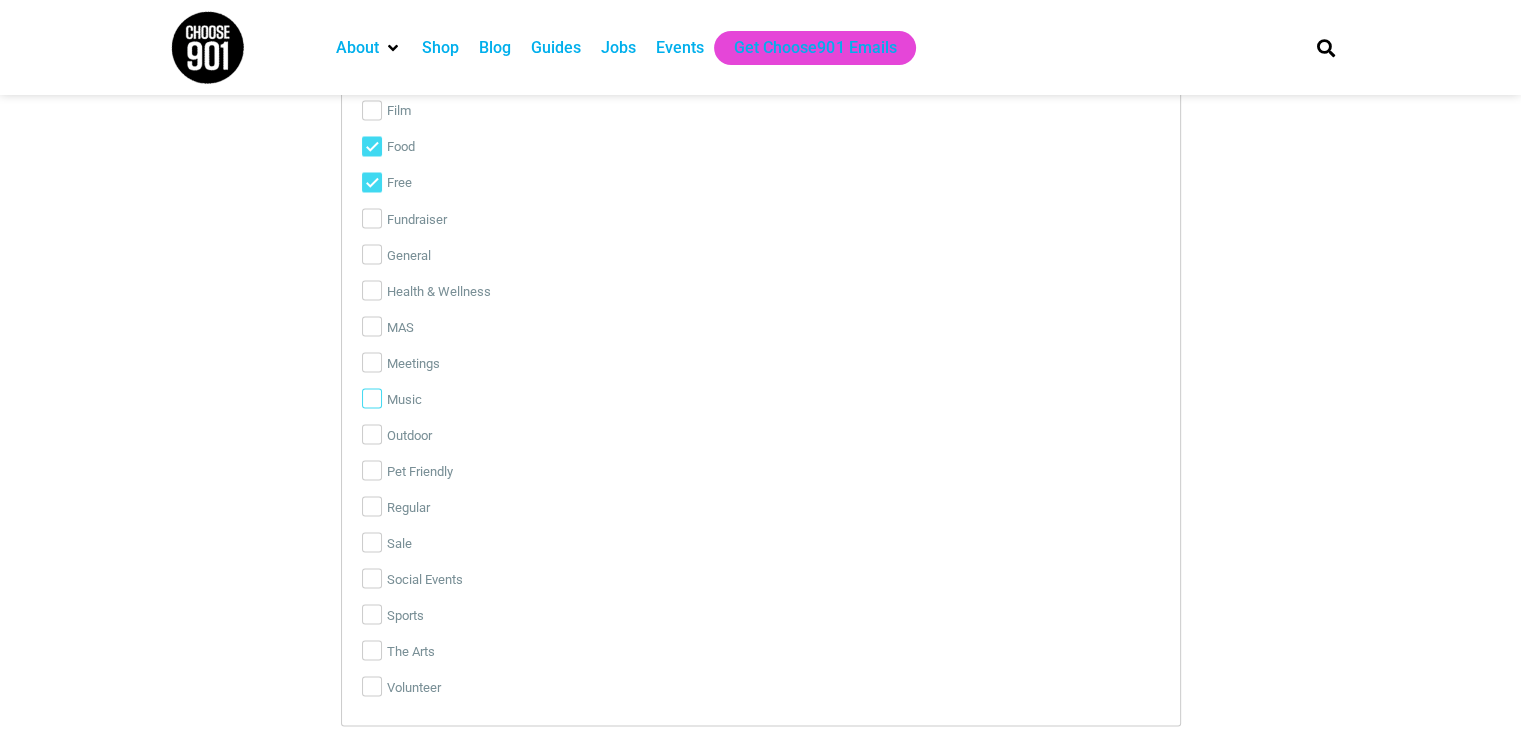 click on "Music" at bounding box center (372, 398) 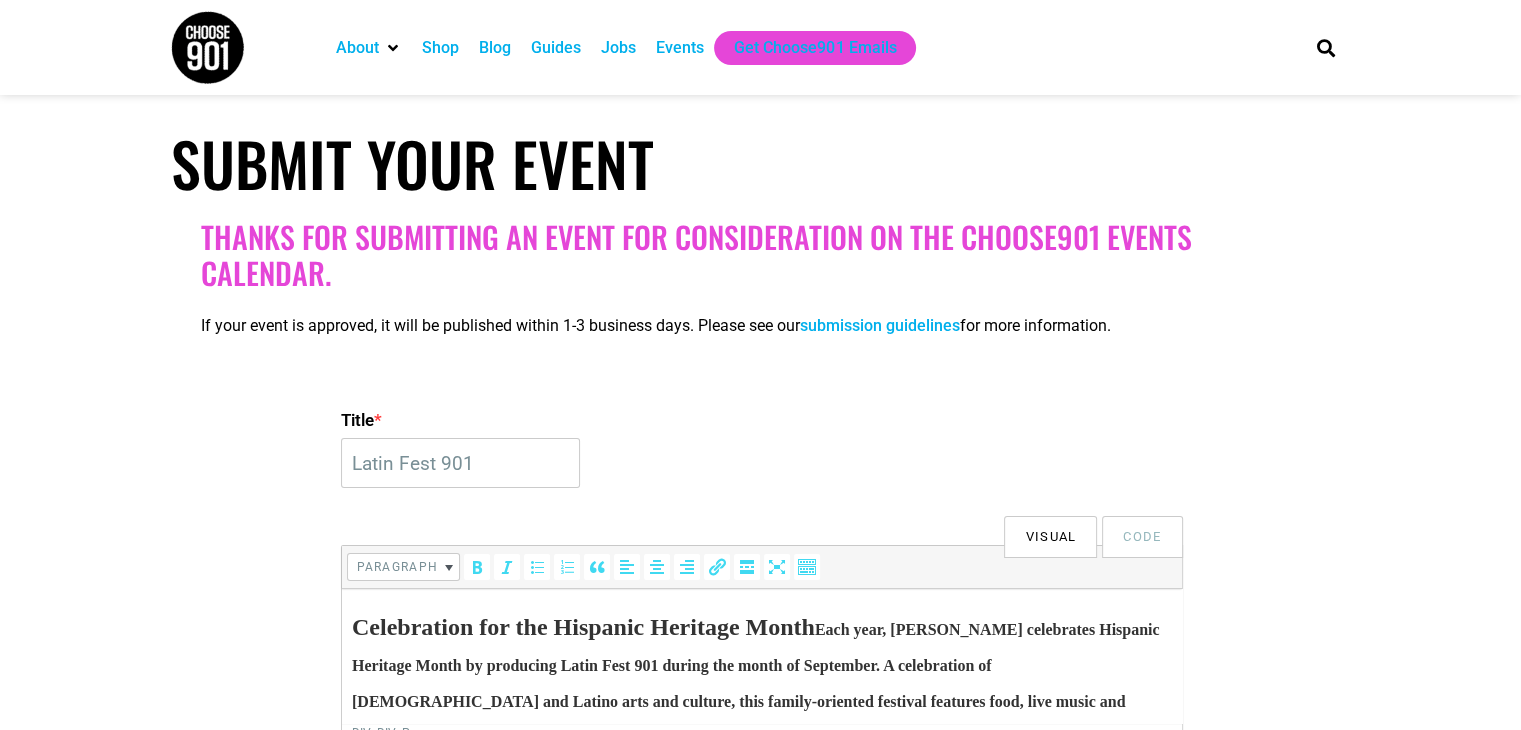 scroll, scrollTop: 200, scrollLeft: 0, axis: vertical 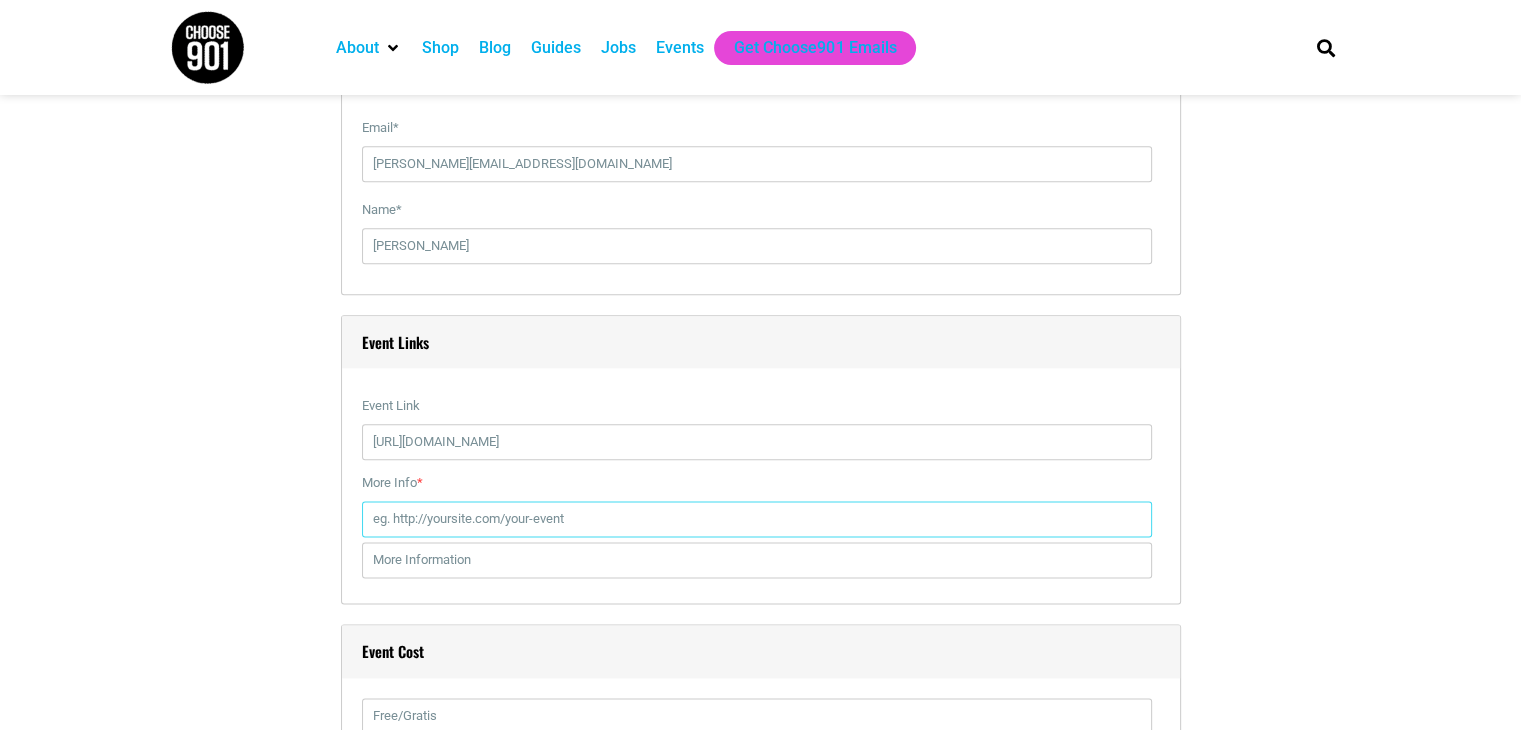 click on "More Info  *" at bounding box center (757, 519) 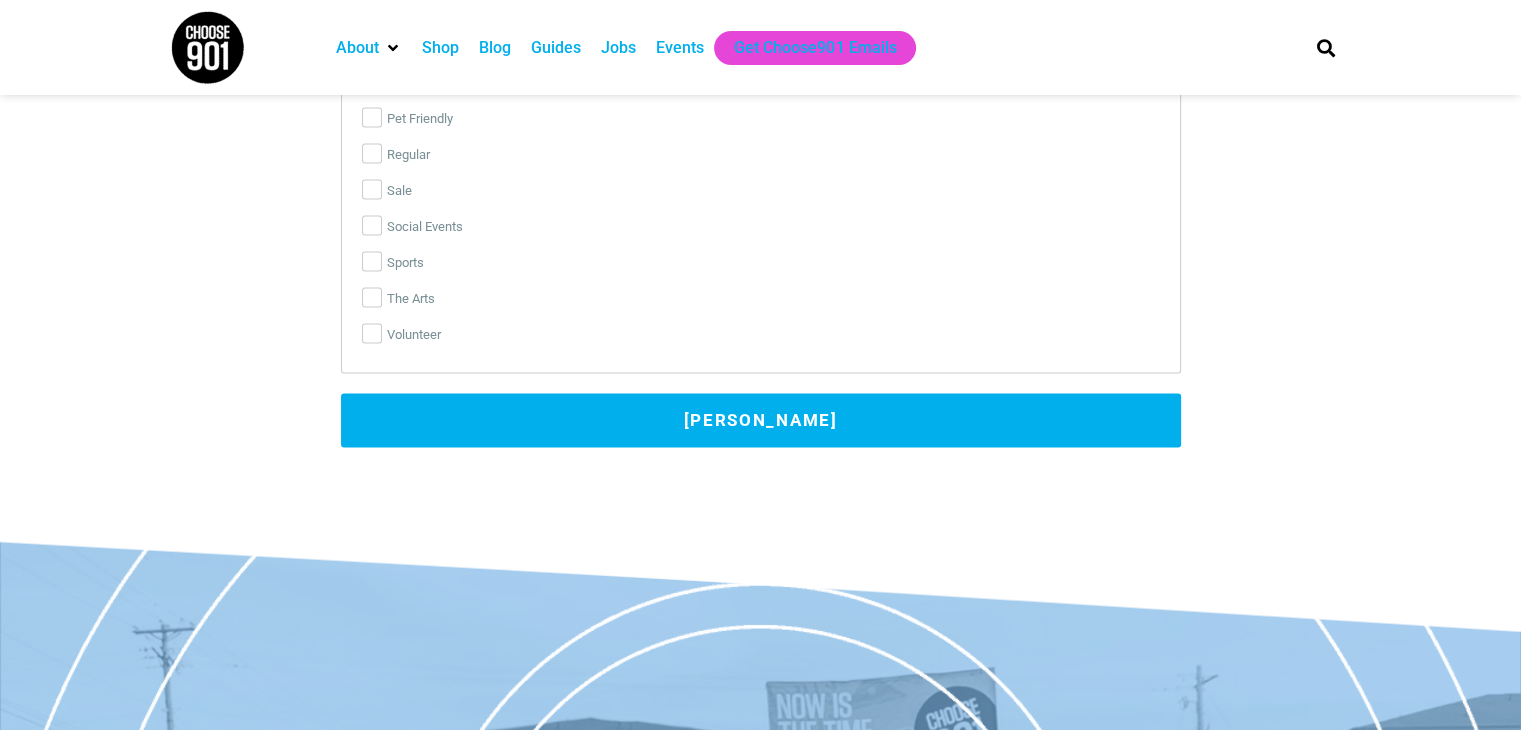 scroll, scrollTop: 4086, scrollLeft: 0, axis: vertical 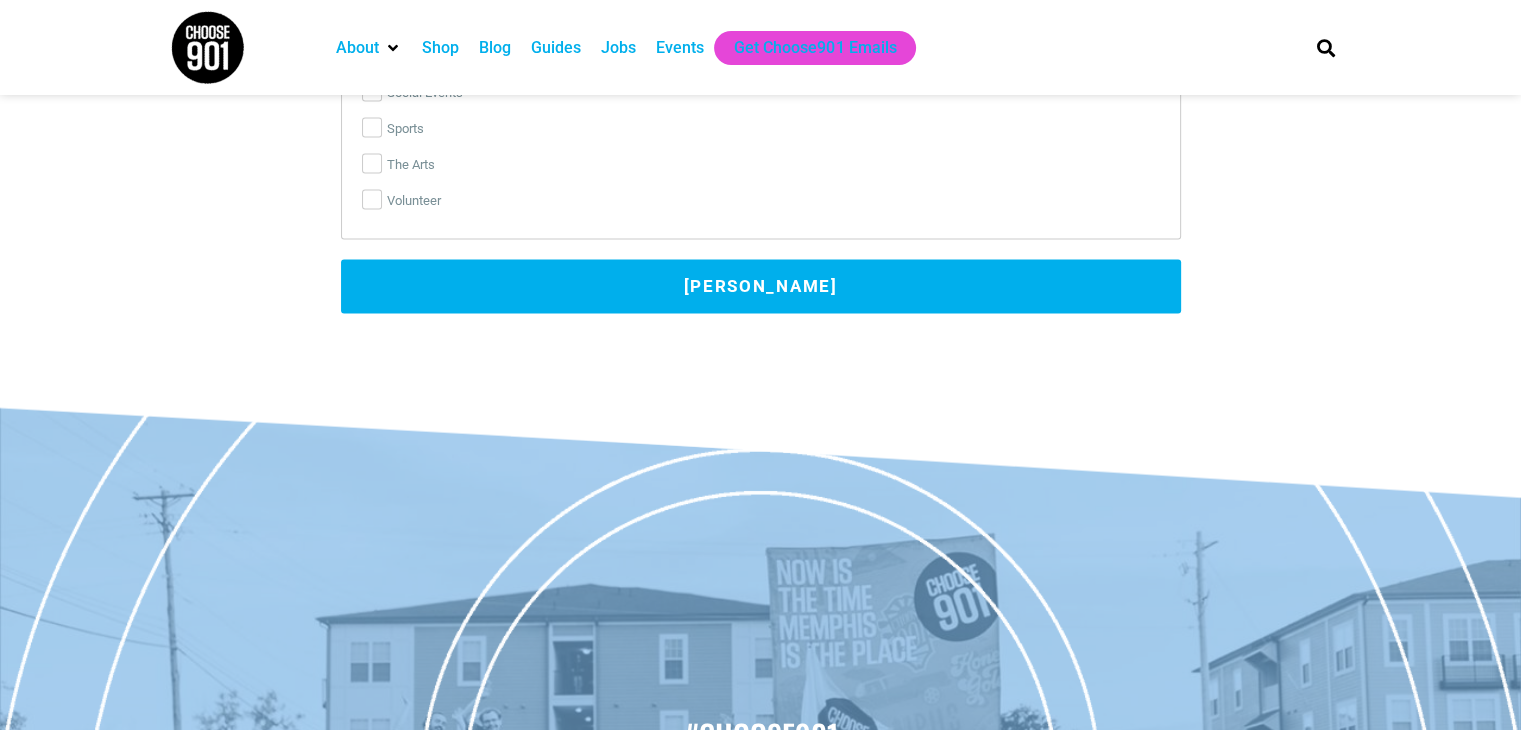 type on "[URL][DOMAIN_NAME]" 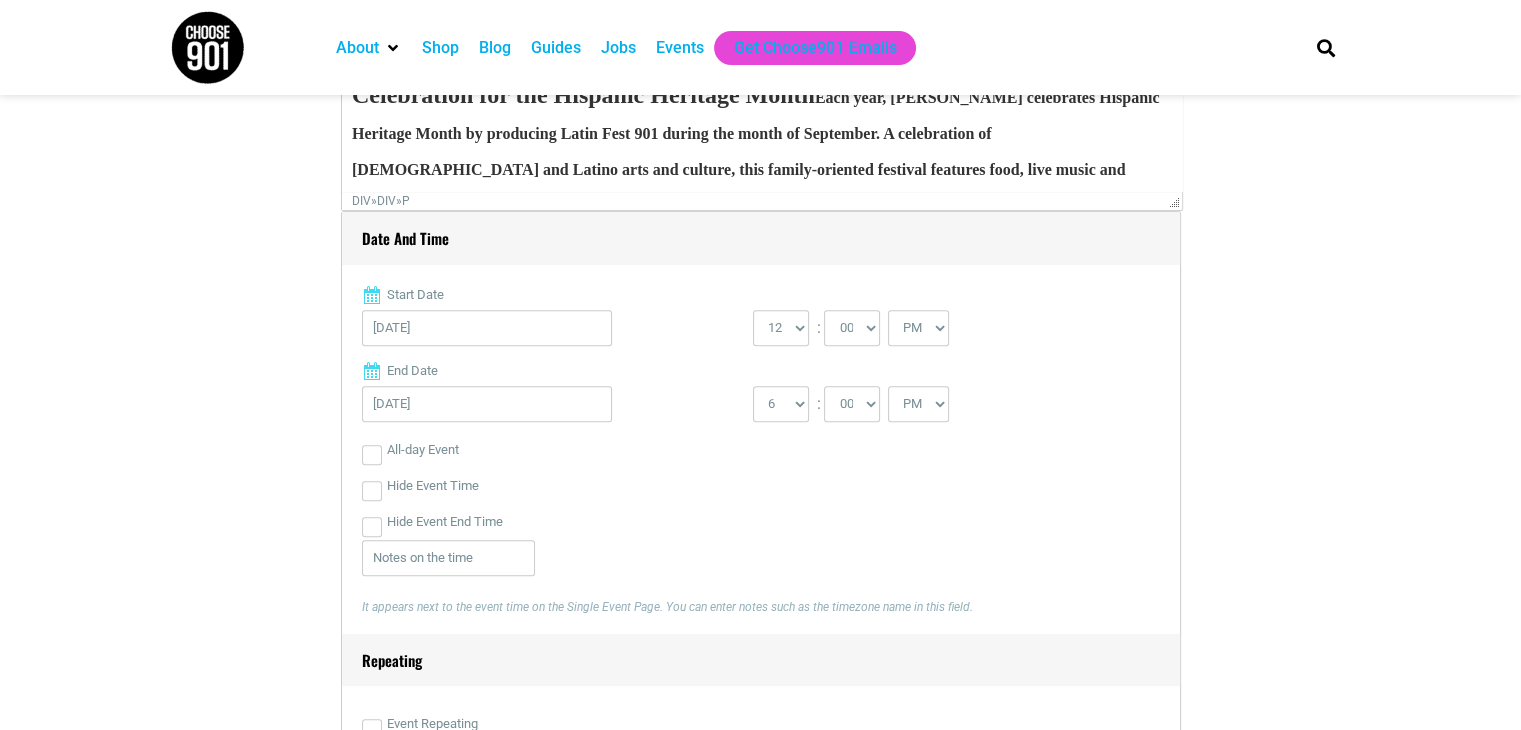 scroll, scrollTop: 486, scrollLeft: 0, axis: vertical 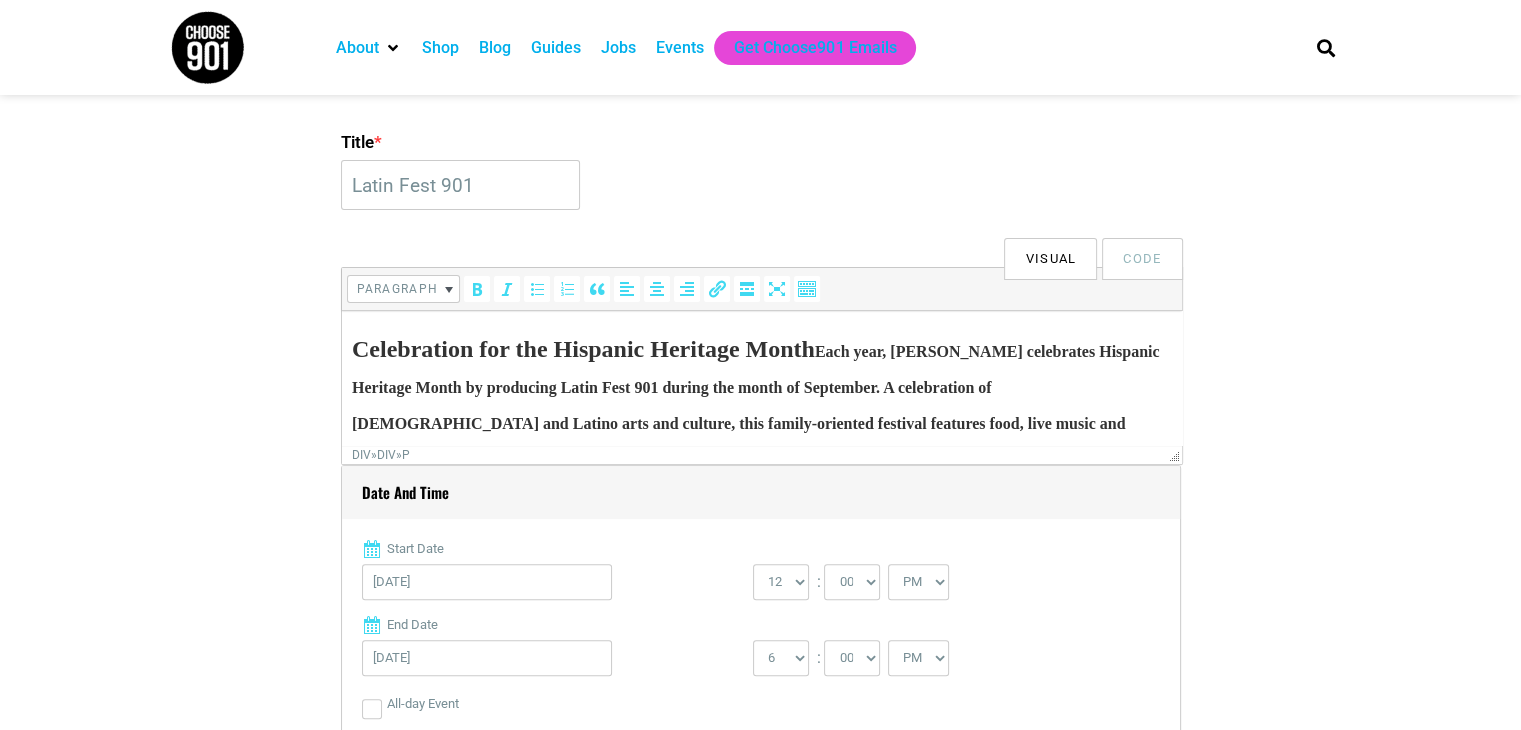 click on "Code" at bounding box center (1142, 259) 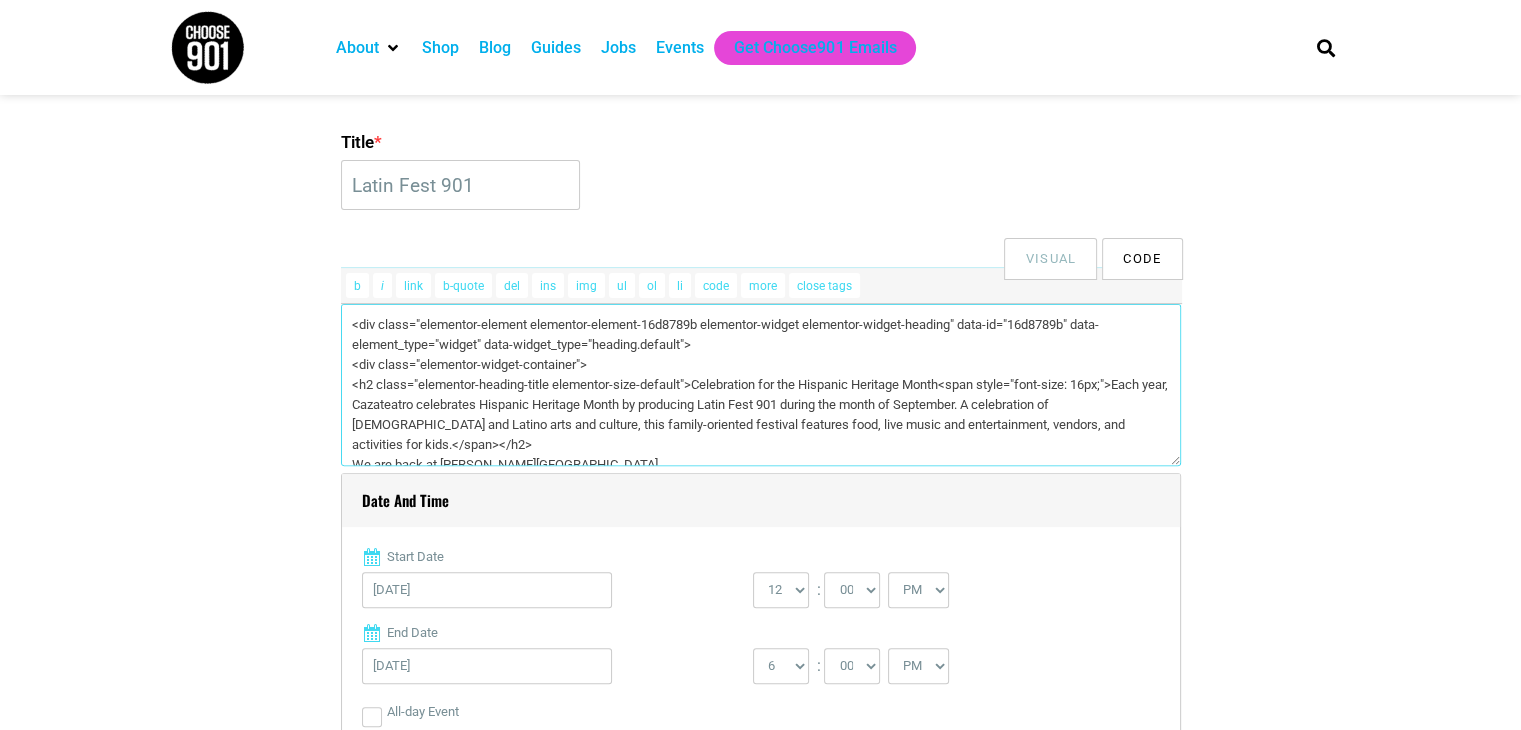 scroll, scrollTop: 8, scrollLeft: 0, axis: vertical 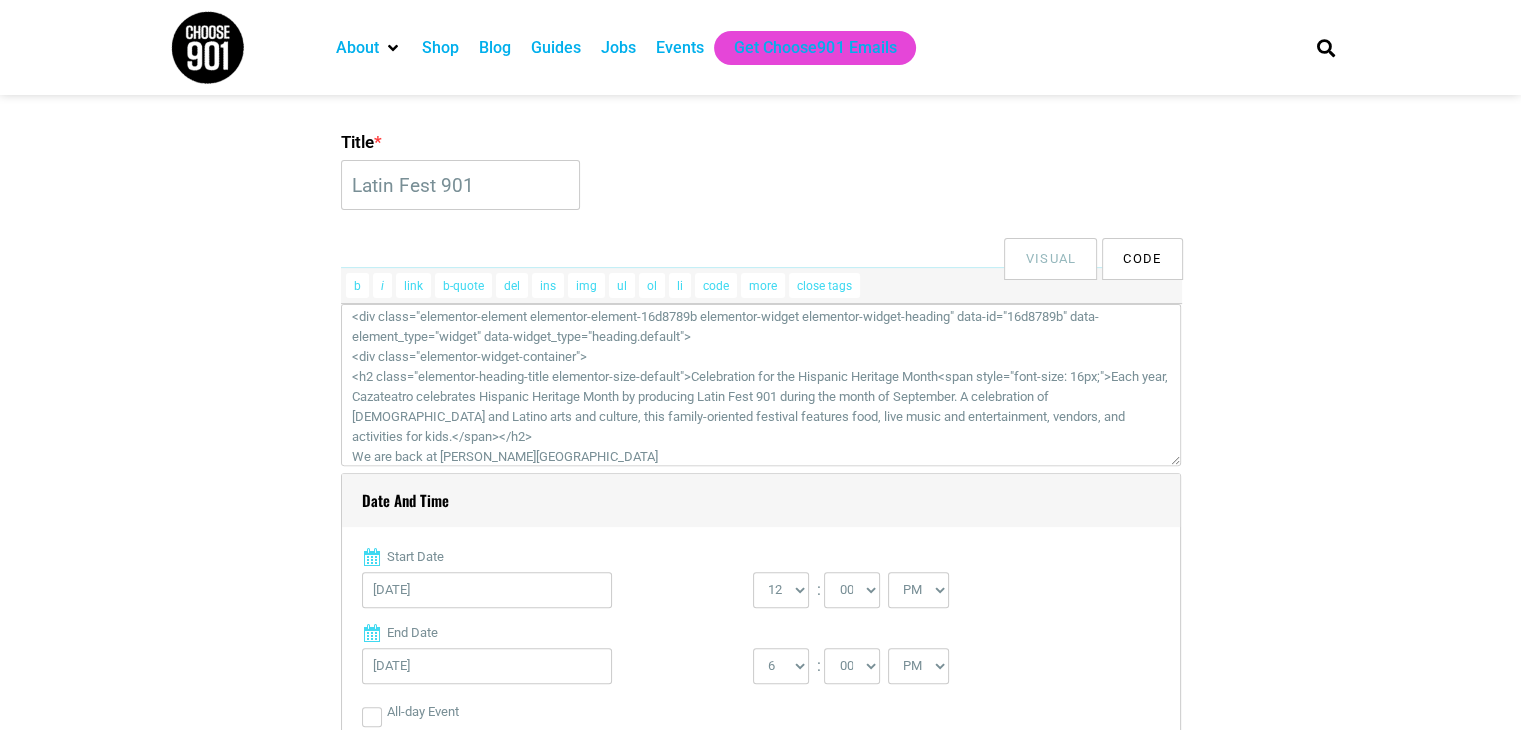 click on "Visual" at bounding box center [1050, 259] 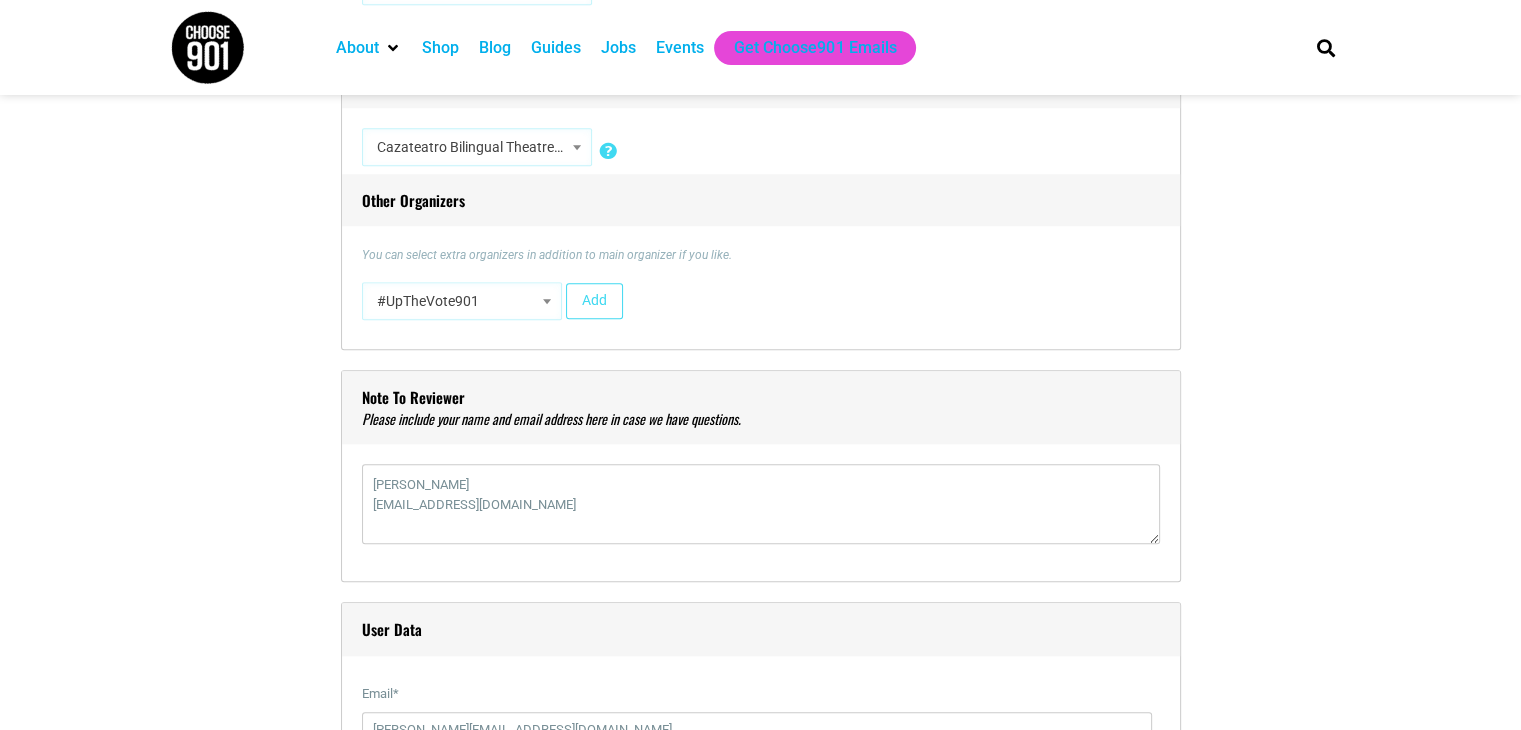 scroll, scrollTop: 1786, scrollLeft: 0, axis: vertical 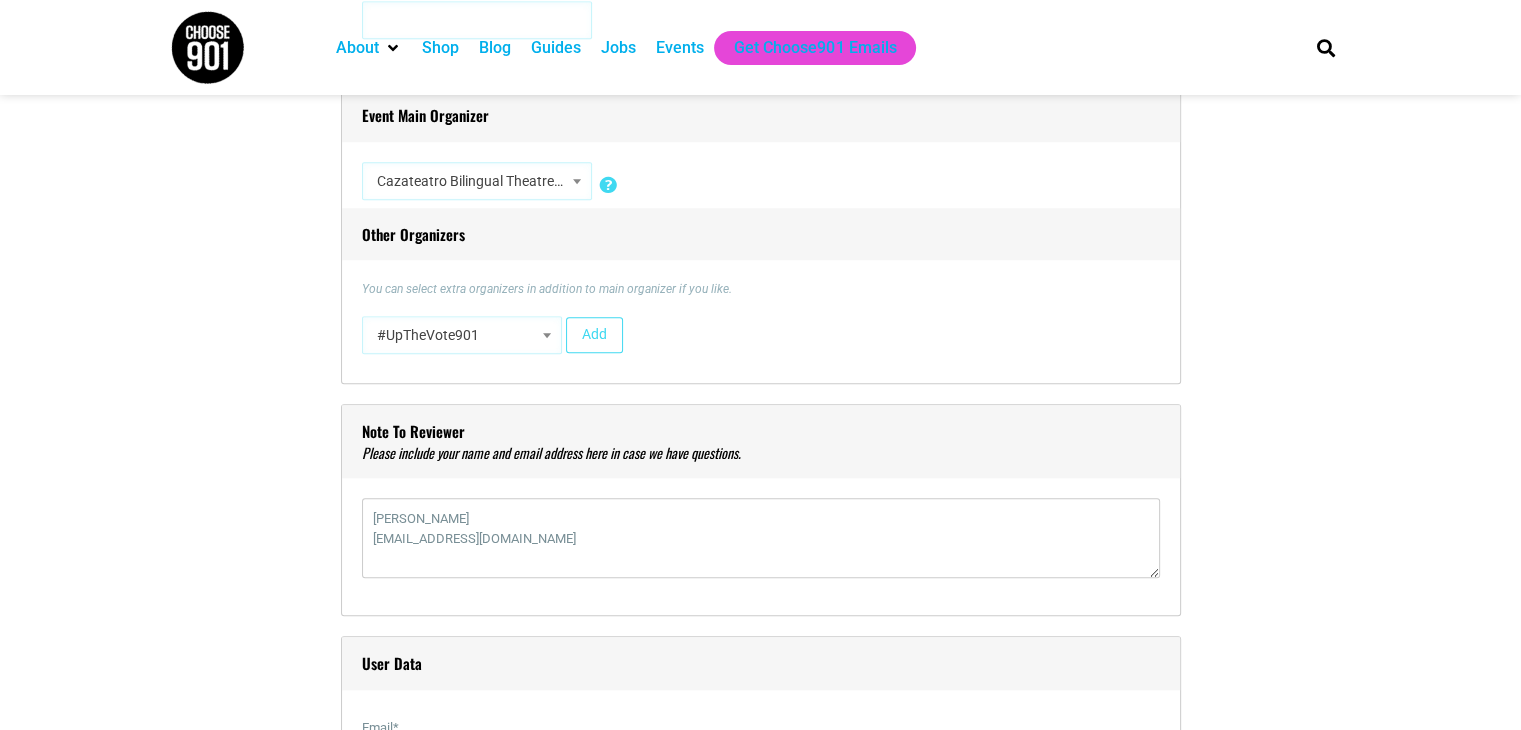 click at bounding box center (547, 335) 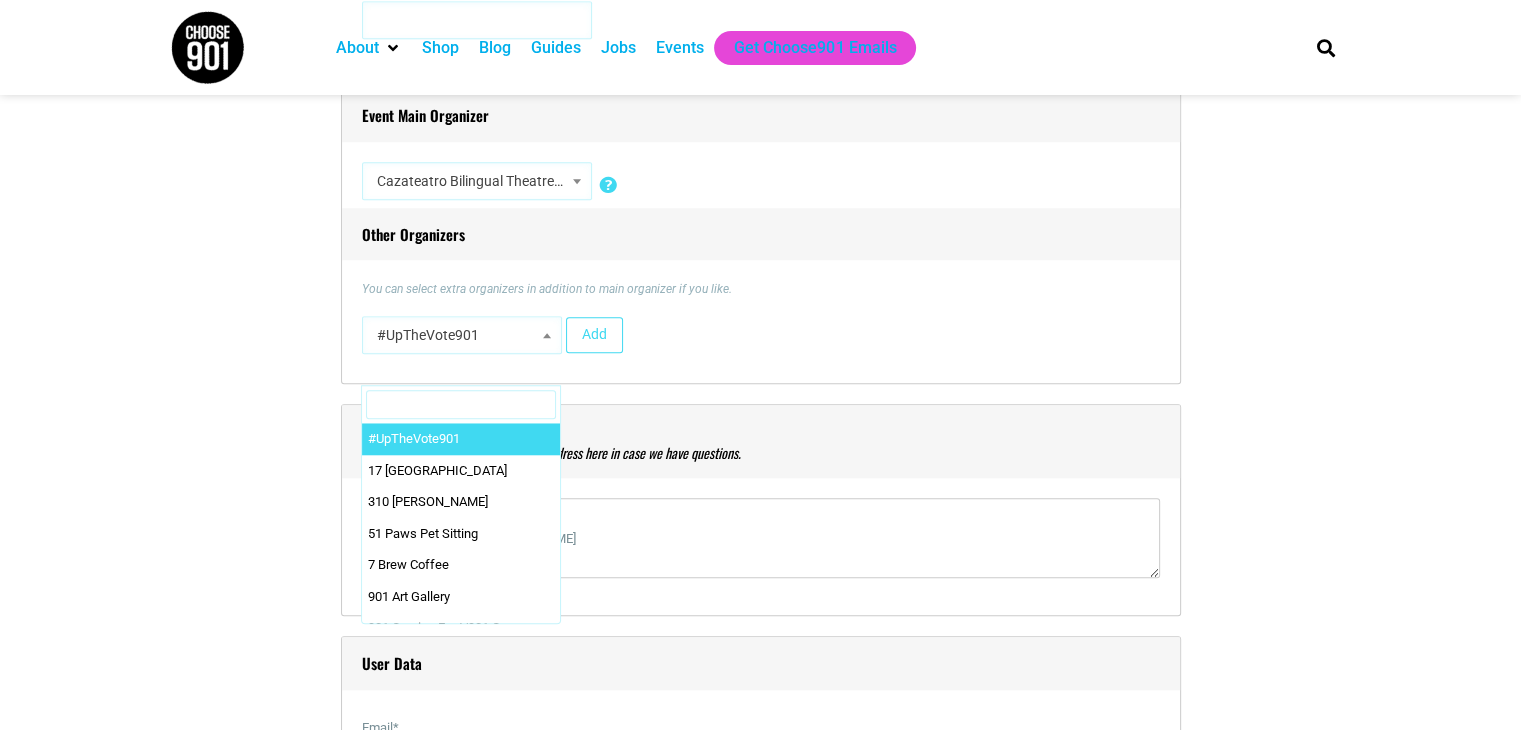 scroll, scrollTop: 1886, scrollLeft: 0, axis: vertical 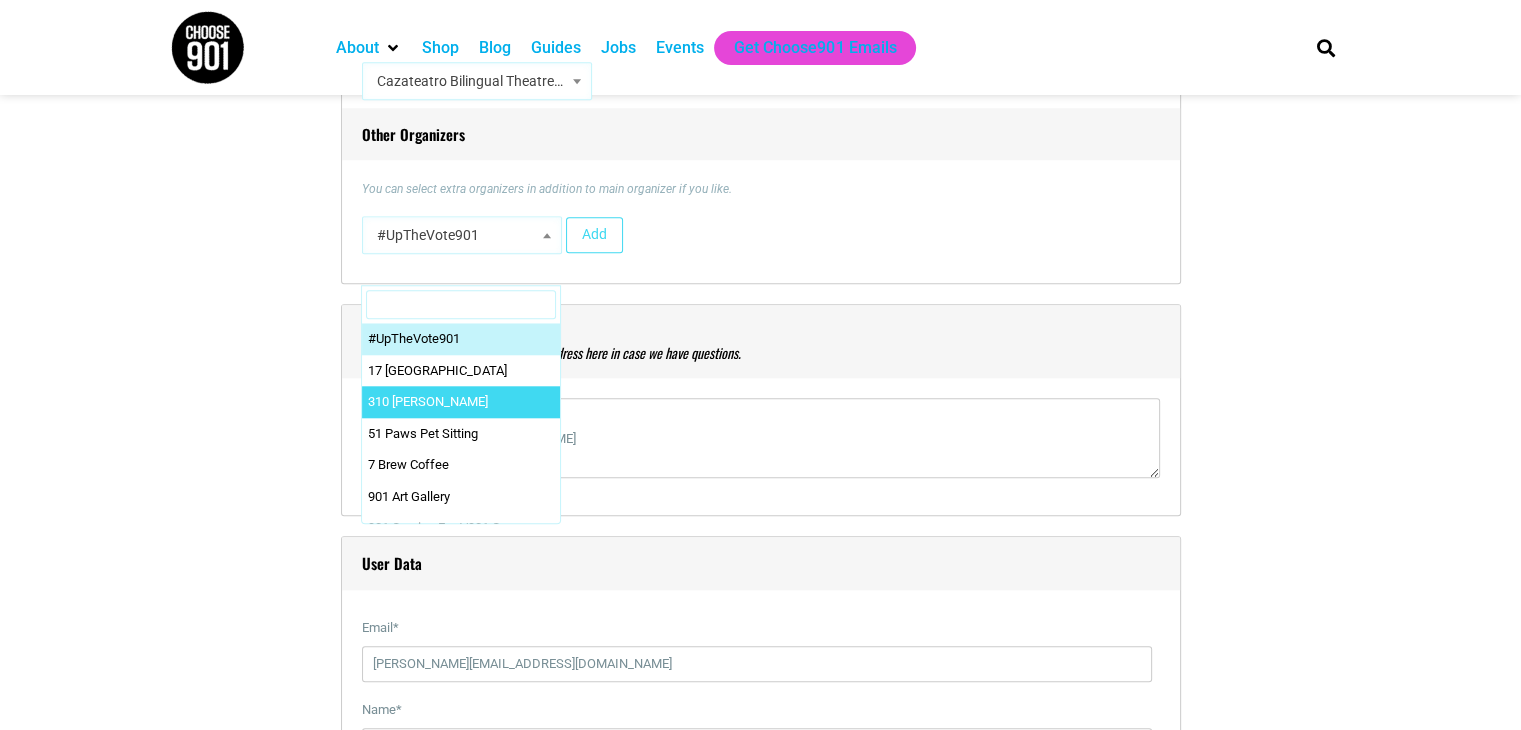 click on "Event Main Organizer
Hide organizer
Insert a new organizer
#UpTheVote901
17 [GEOGRAPHIC_DATA]
310 [PERSON_NAME]
51 Paws Pet Sitting
7 Brew Coffee
901 Art Gallery
901 Comics East/901 Games East
901 Games Memphis
901 Wrestling
901: GoVote Coalition
901FitLife
901Goats from Walkapony Goat Ranch
901PT
901Volleyball
A Brighter U Counseling
A Way Out
AAF Memphis
AAPI Heritage Month Memphis
[PERSON_NAME]
Abandoned Antiques
Absent Friends
Acute Inflections
Advance Memphis
Aerial Ozuzu
AFABulous &amp
African American Wellness Agency
Agape Child and Family Services
AgLaunch" at bounding box center (761, 136) 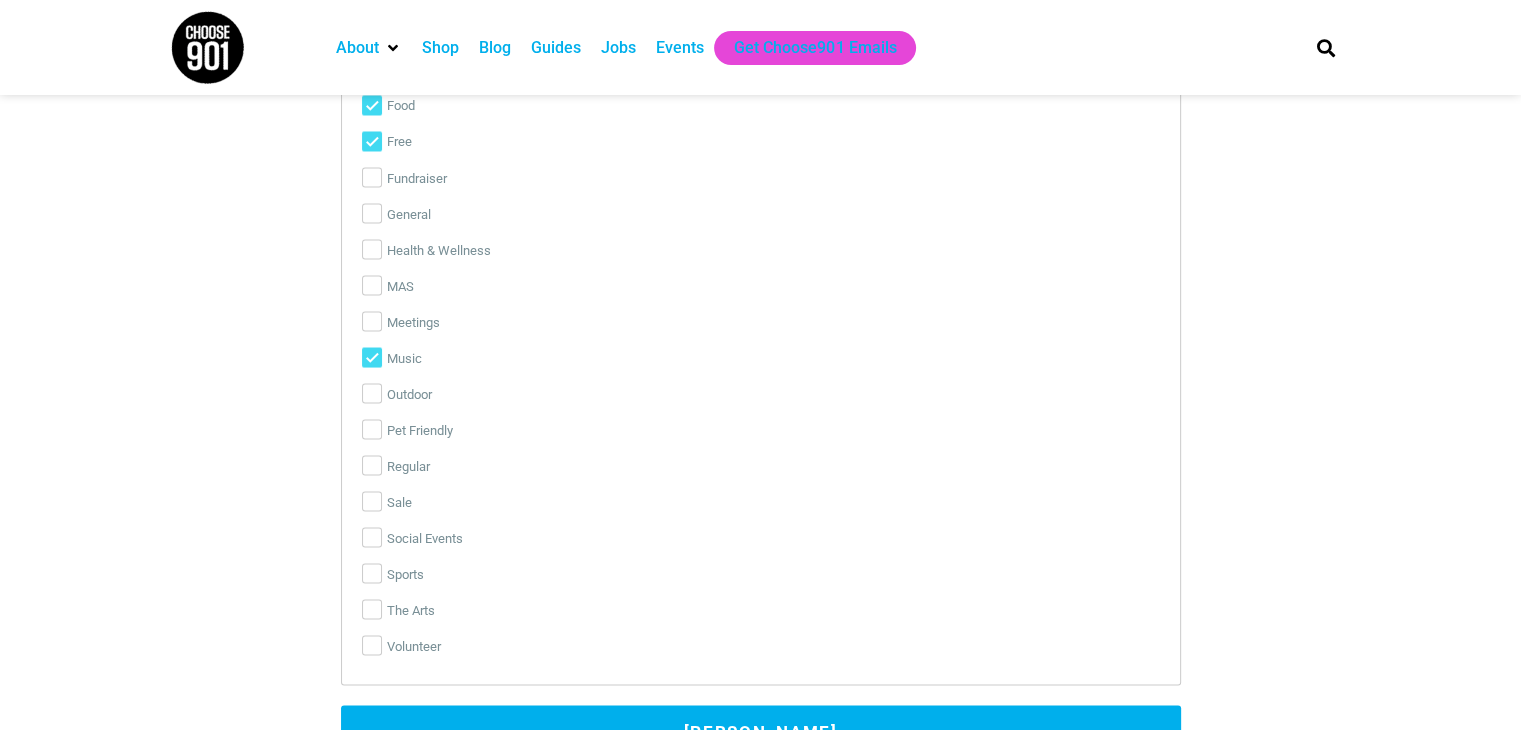 scroll, scrollTop: 3486, scrollLeft: 0, axis: vertical 